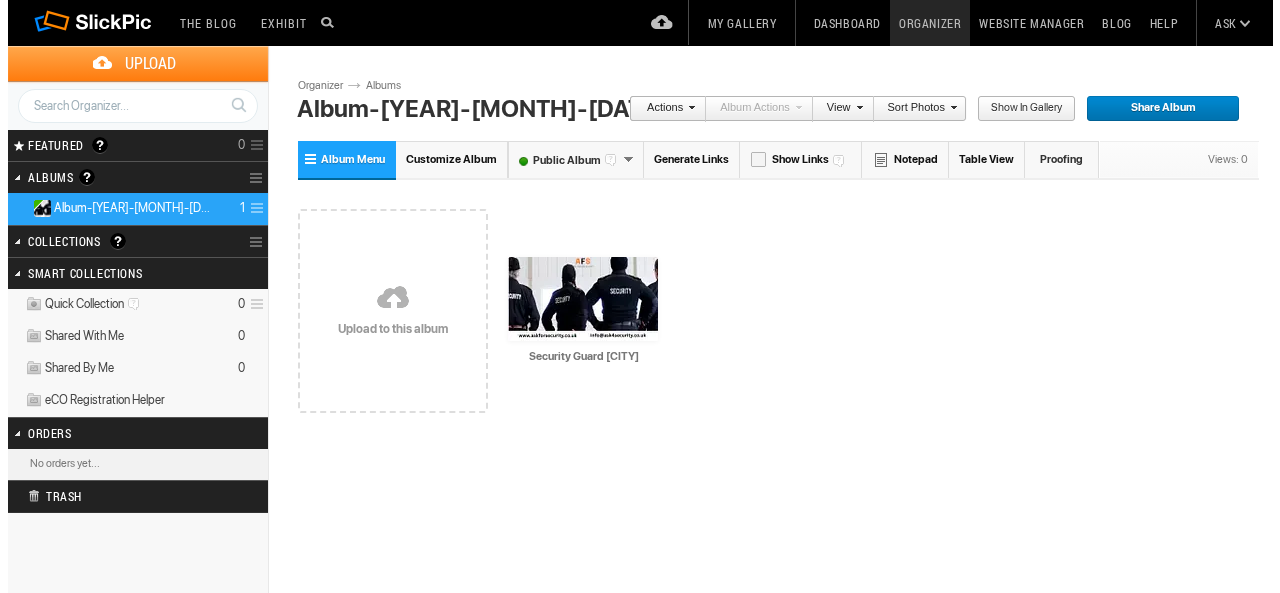 scroll, scrollTop: 0, scrollLeft: 0, axis: both 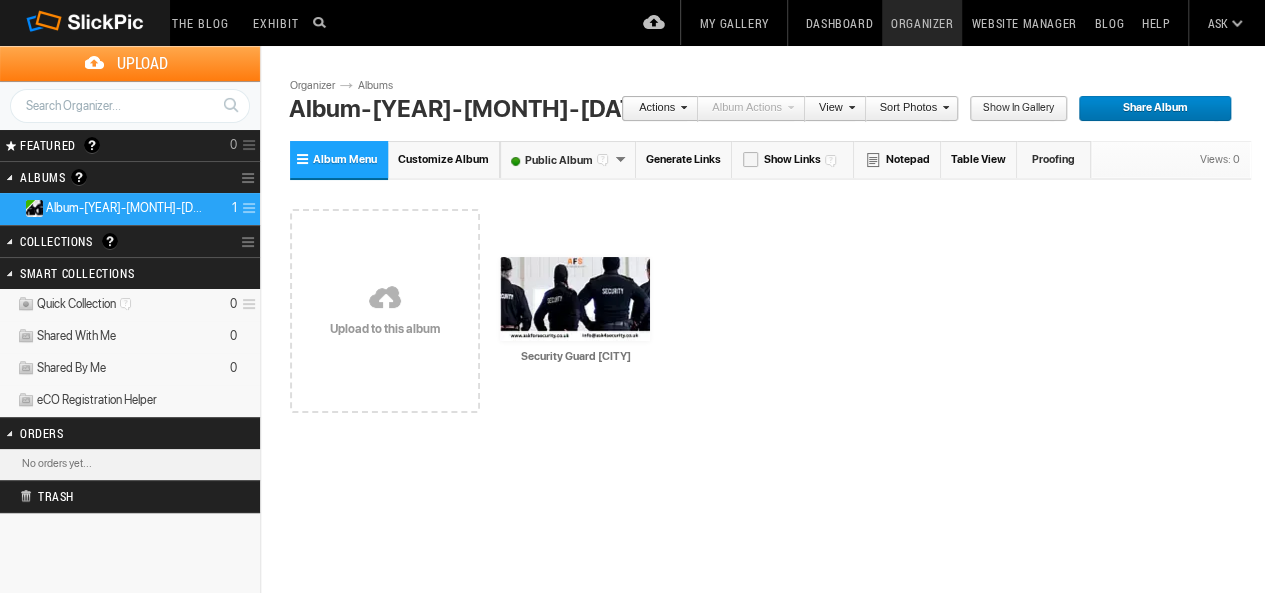 drag, startPoint x: 0, startPoint y: 0, endPoint x: 620, endPoint y: 481, distance: 784.7044 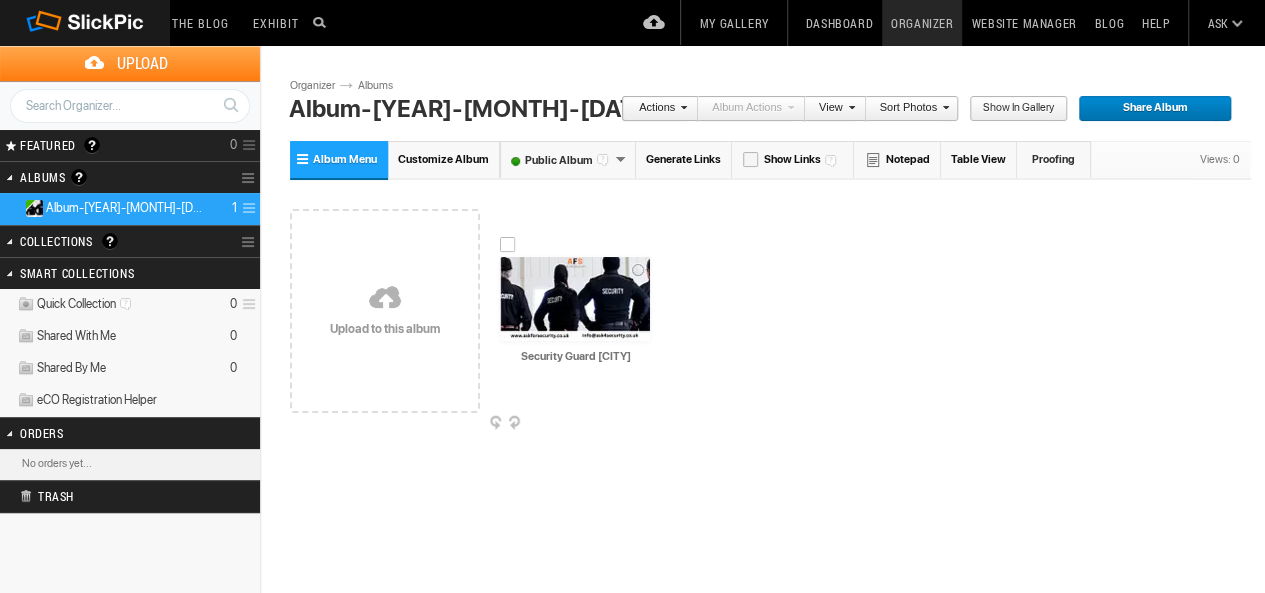 click at bounding box center [575, 299] 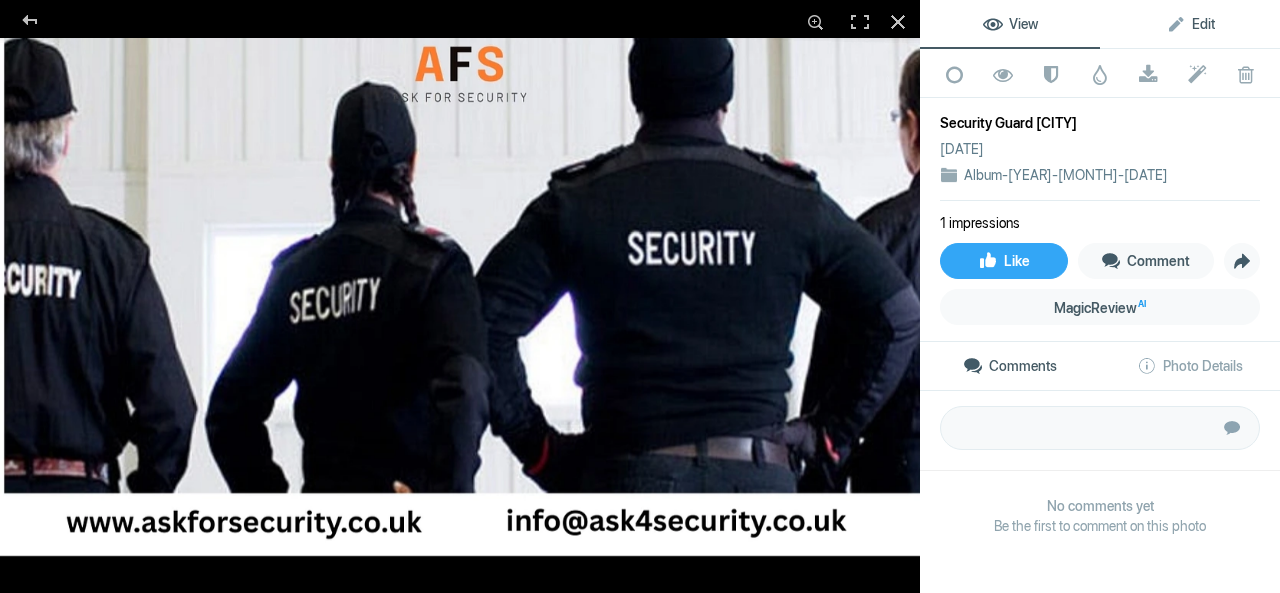 click on "Edit" 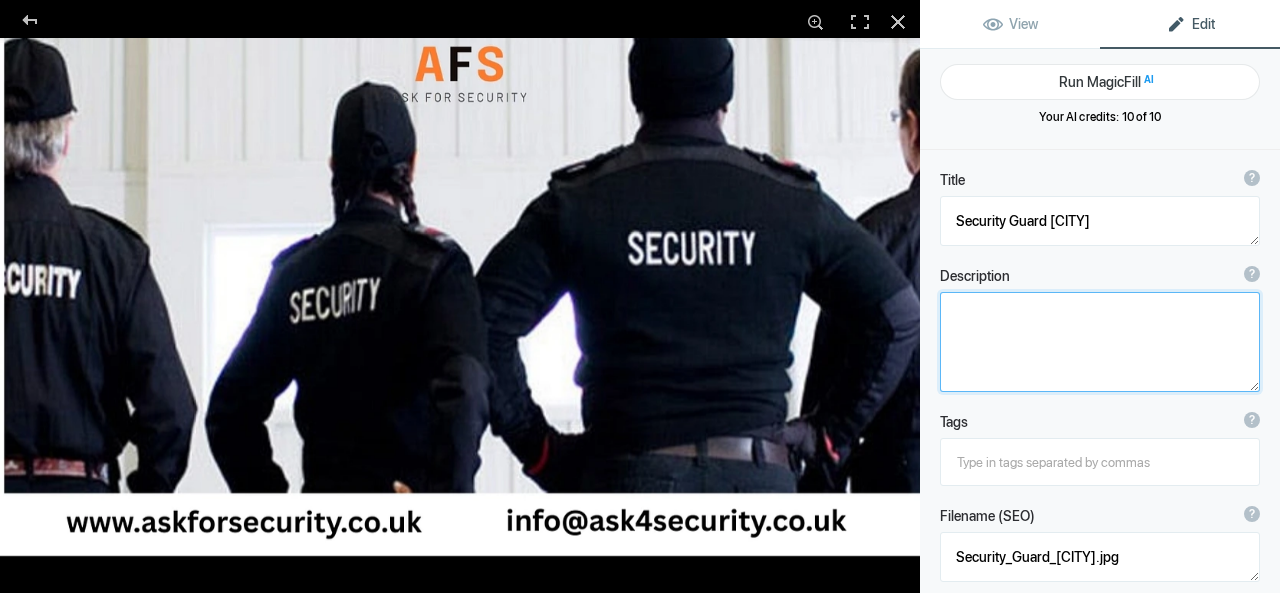 click 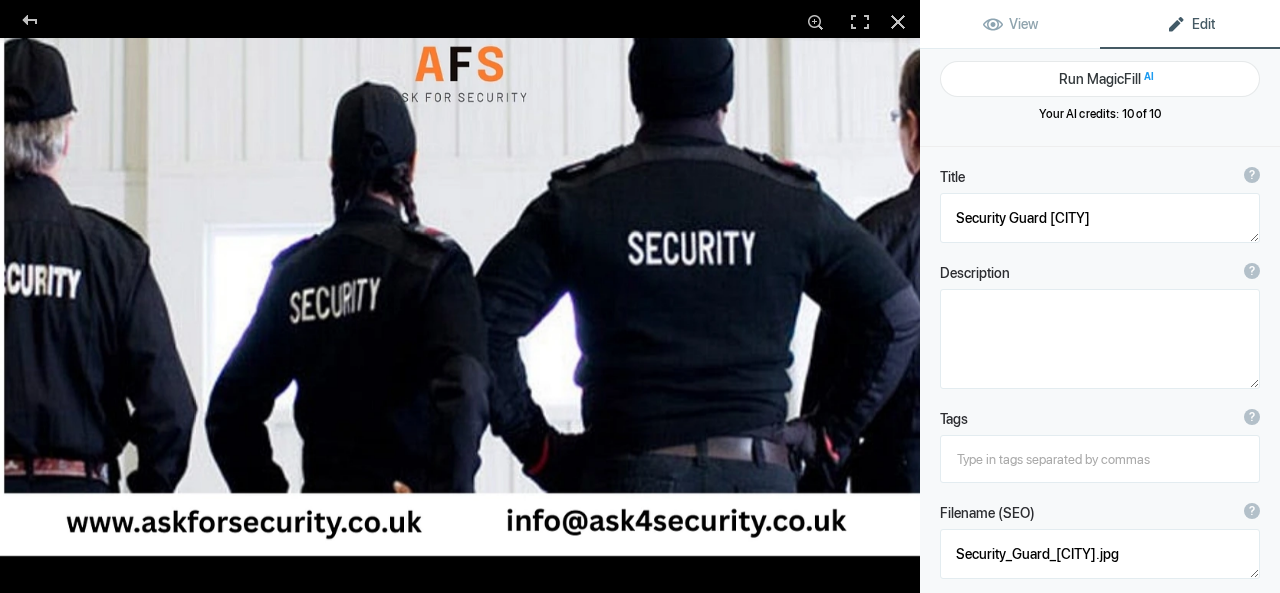 click at bounding box center [1100, 459] 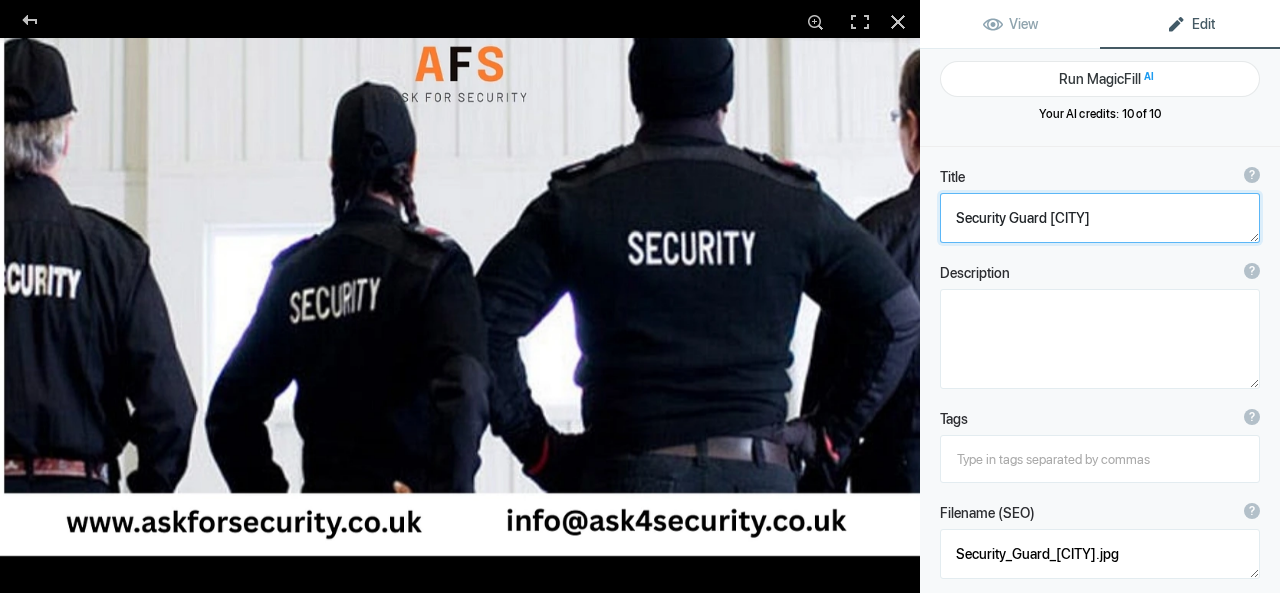 drag, startPoint x: 1111, startPoint y: 217, endPoint x: 910, endPoint y: 210, distance: 201.12186 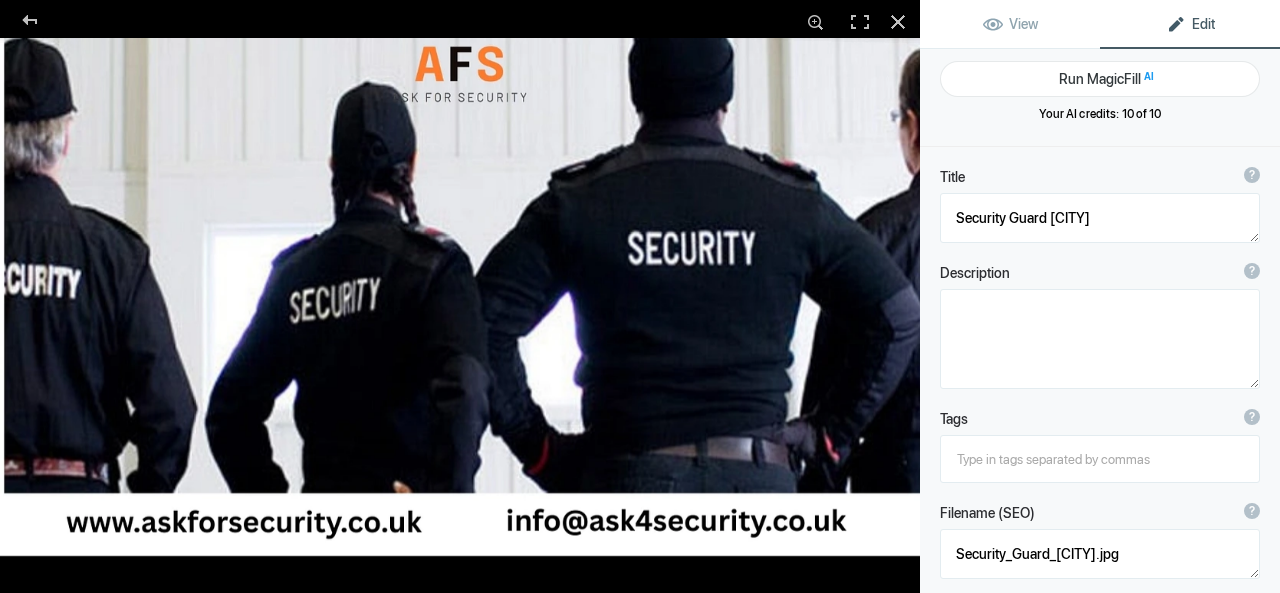 click at bounding box center (1100, 459) 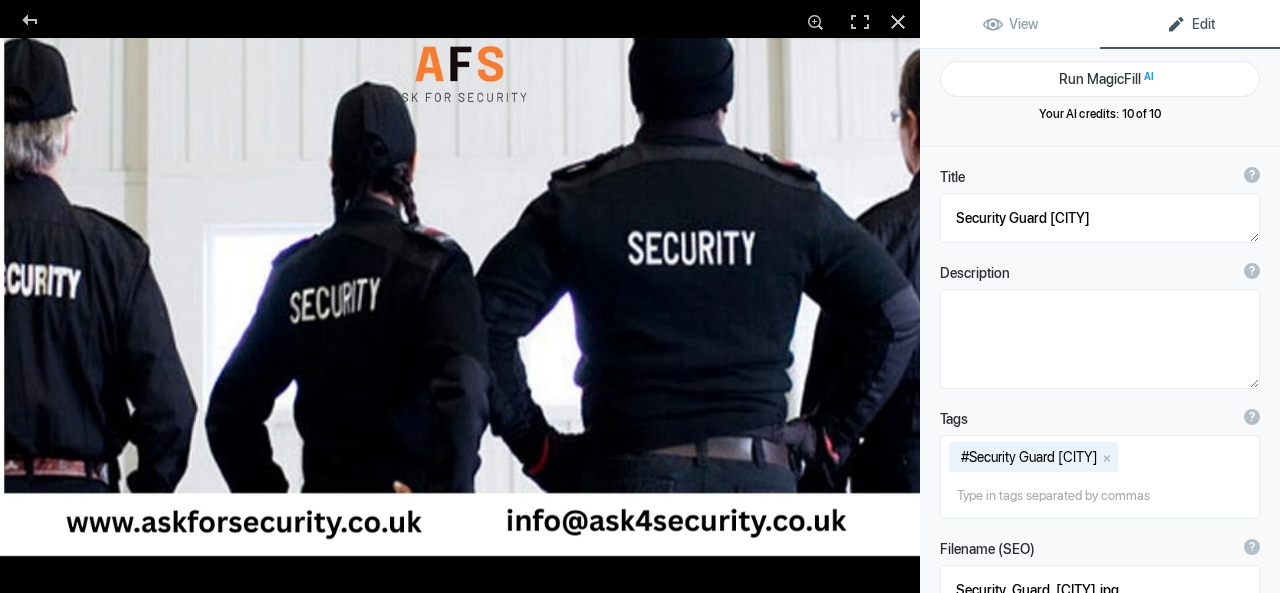 paste on "construction site security [CITY]" 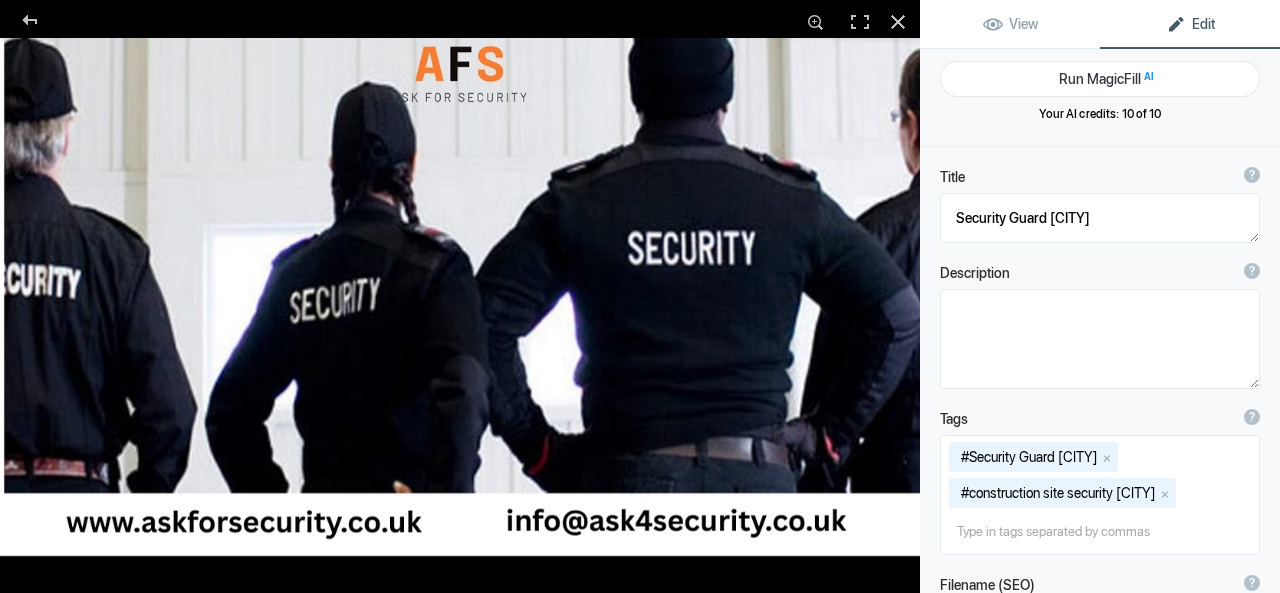 paste on "security company [CITY] with SIA-licensed guards" 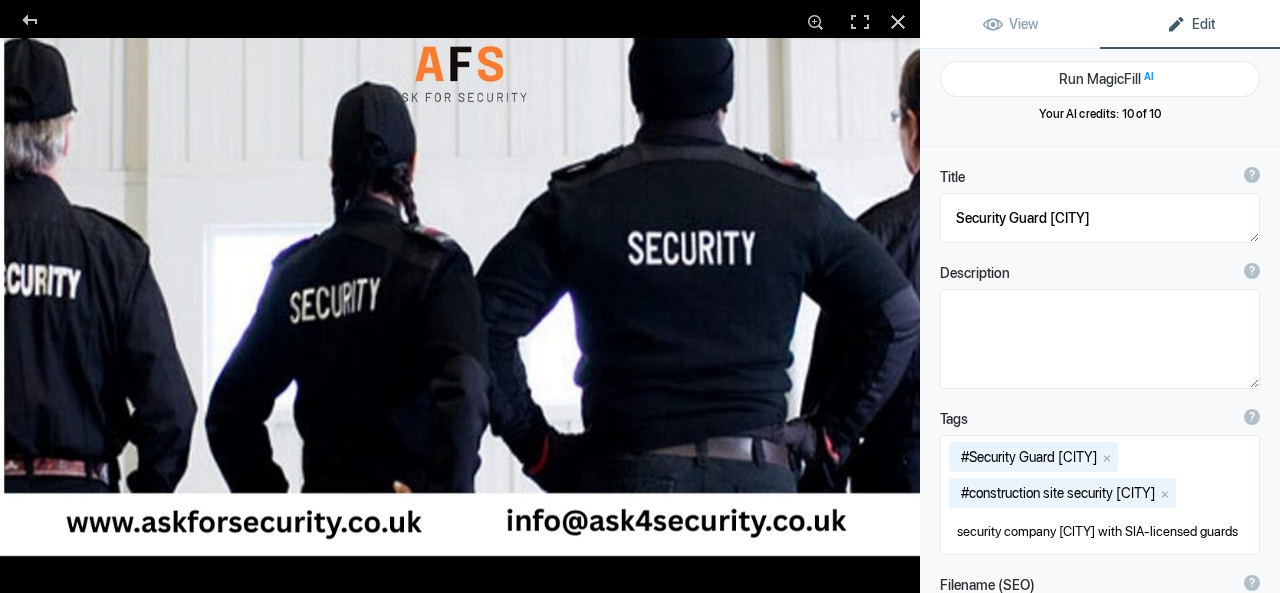 scroll, scrollTop: 0, scrollLeft: 14, axis: horizontal 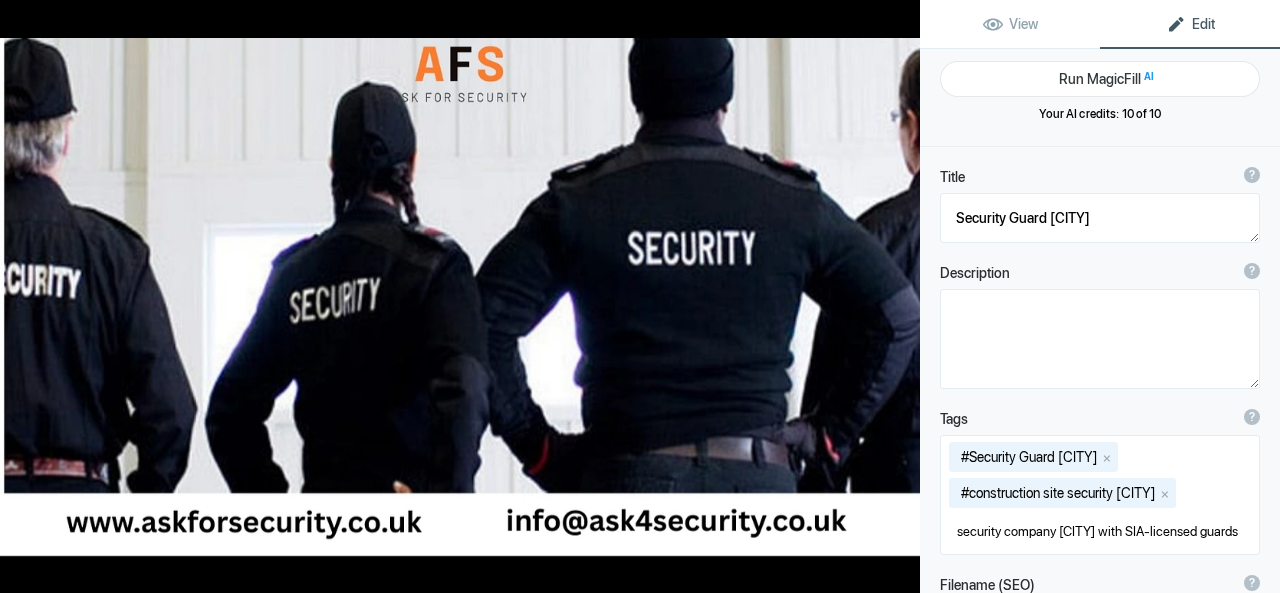 type 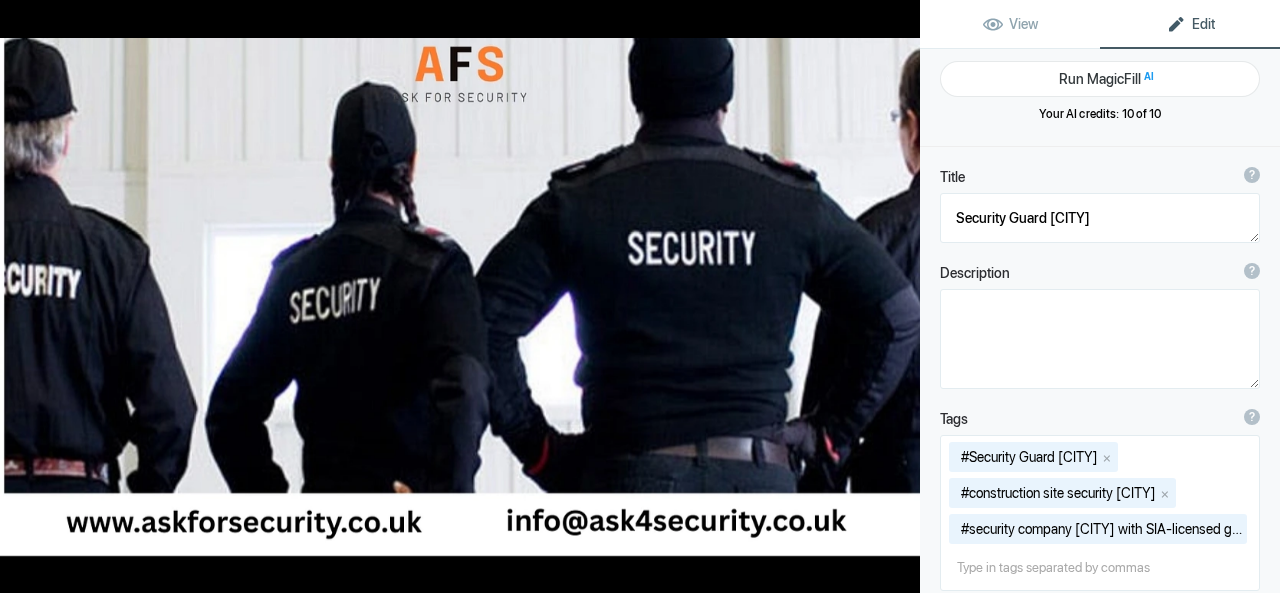 scroll, scrollTop: 0, scrollLeft: 0, axis: both 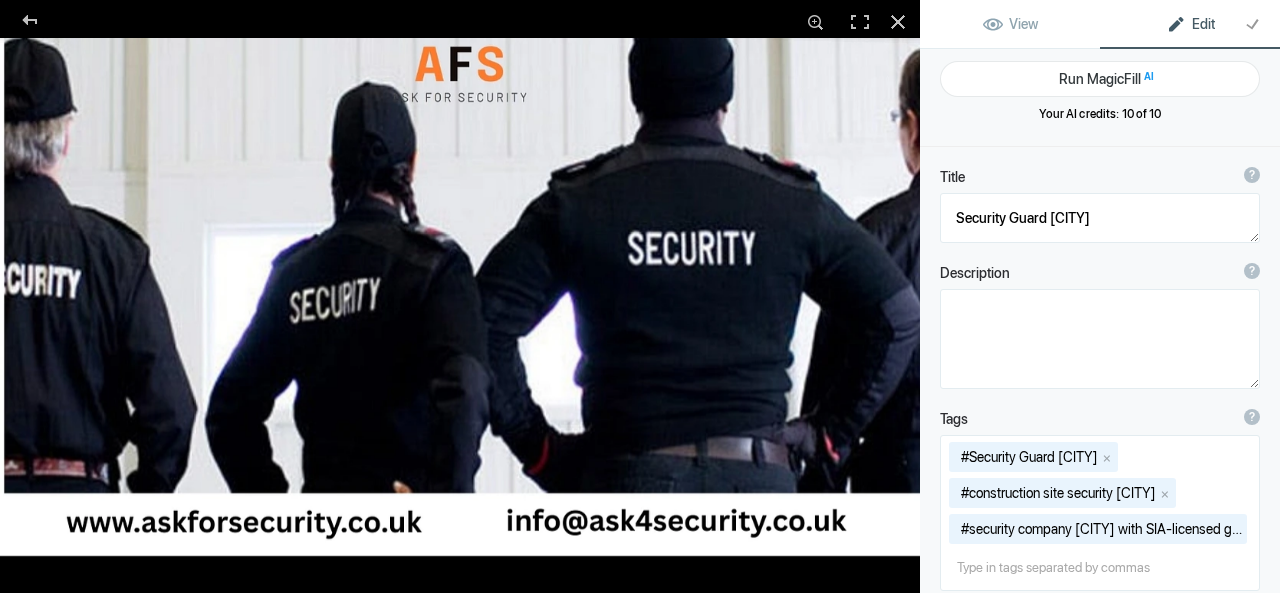 click on "Description ?  By adding more context around images, results can become much more useful, which can lead to higher quality traffic to your photo and the site. Use the description to tell a story about your photo." 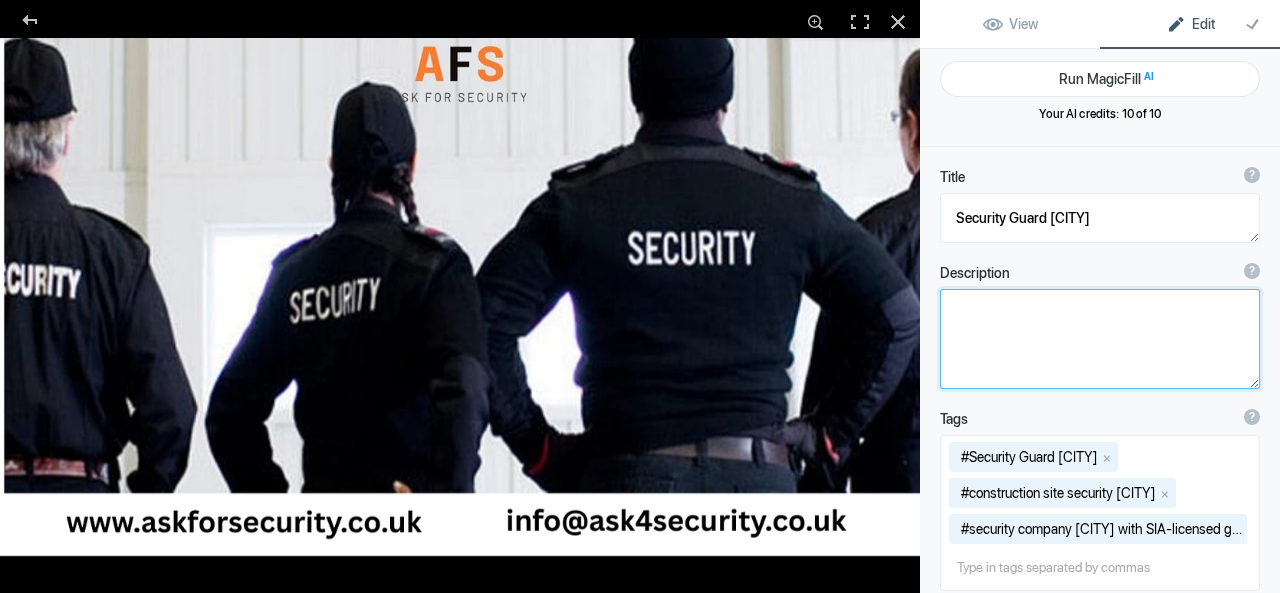 click 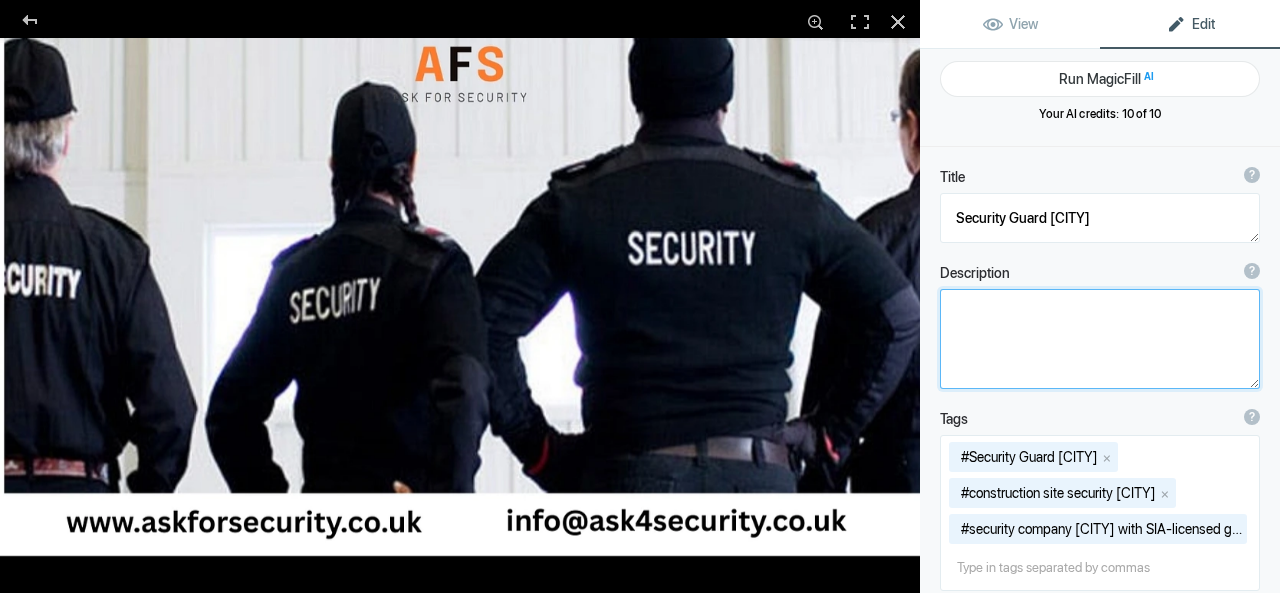 paste on "Looking for security guards for hire in [CITY]? We provide licensed security guard [CITY] services across all sectors—event security [CITY], corporate, private, residential, and construction site security [CITY]. Trusted security company [CITY] with SIA-licensed guards." 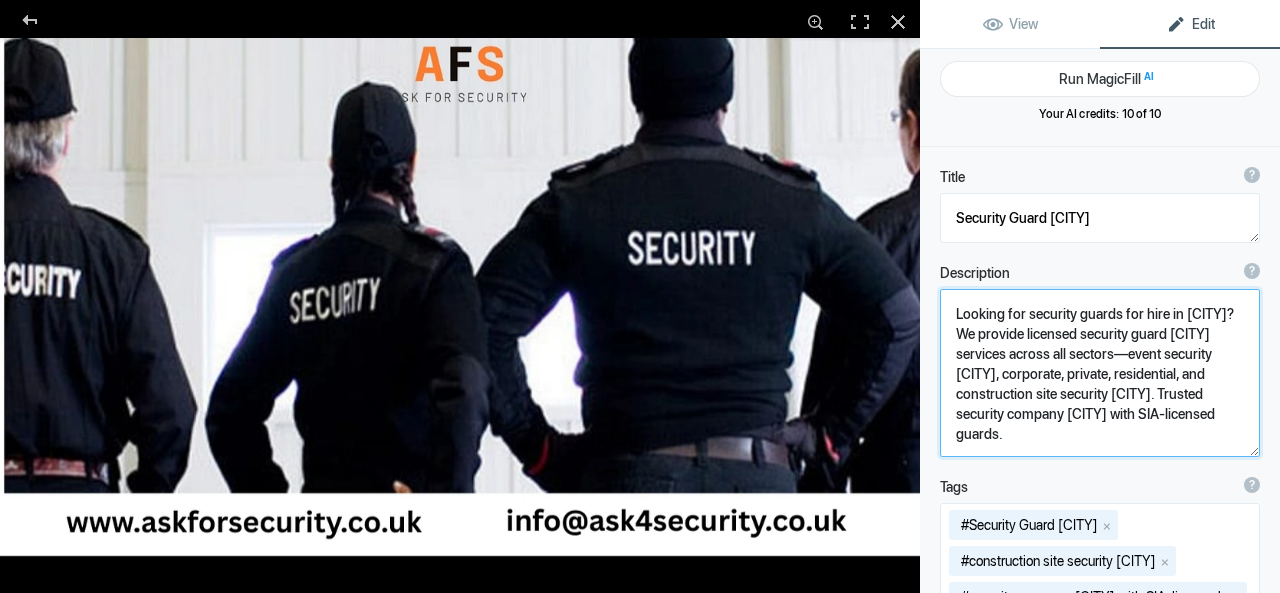 scroll, scrollTop: 1, scrollLeft: 0, axis: vertical 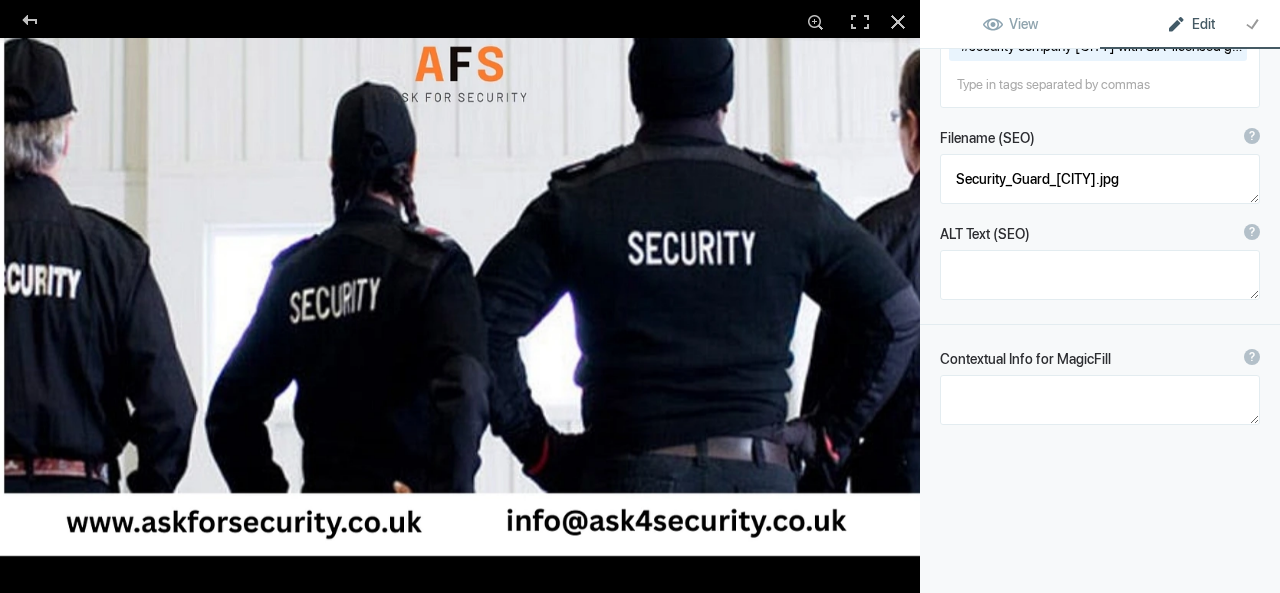 type on "Looking for security guards for hire in [CITY]? We provide licensed security guard [CITY] services across all sectors—event security [CITY], corporate, private, residential, and construction site security [CITY]. Trusted security company [CITY] with SIA-licensed guards." 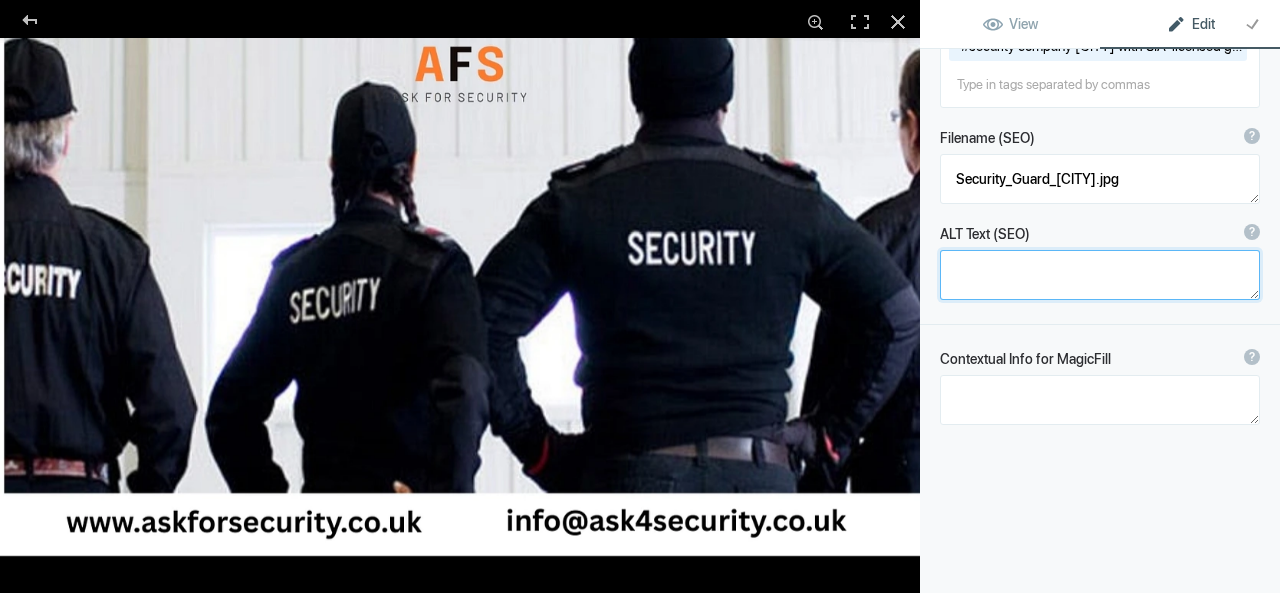 click 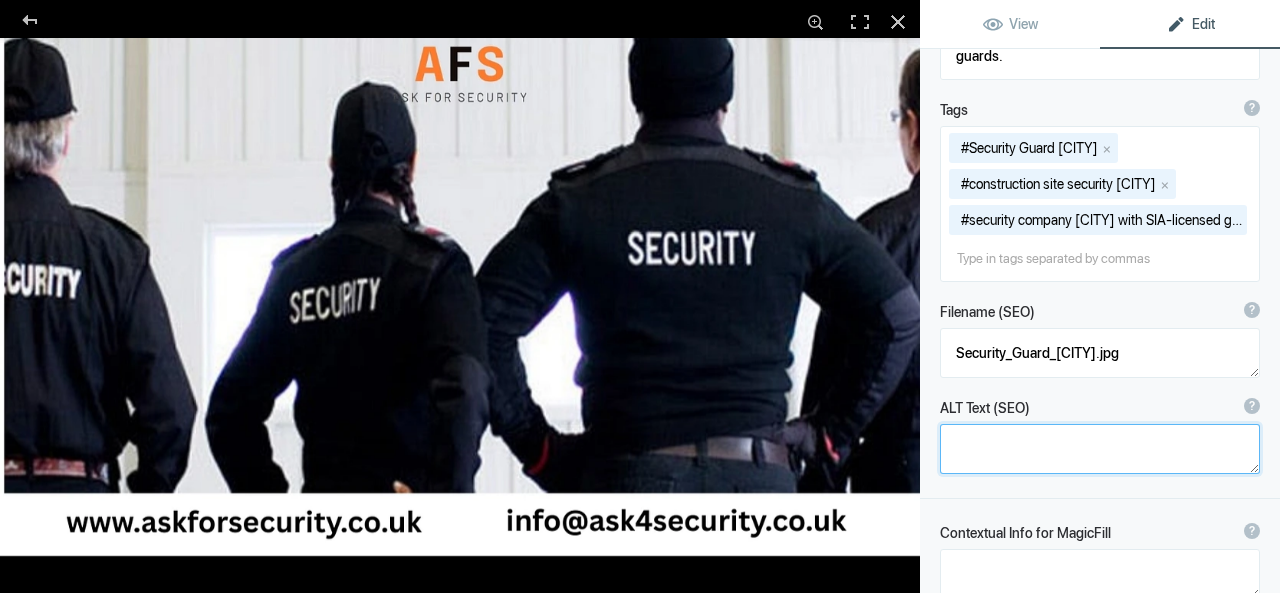 scroll, scrollTop: 368, scrollLeft: 0, axis: vertical 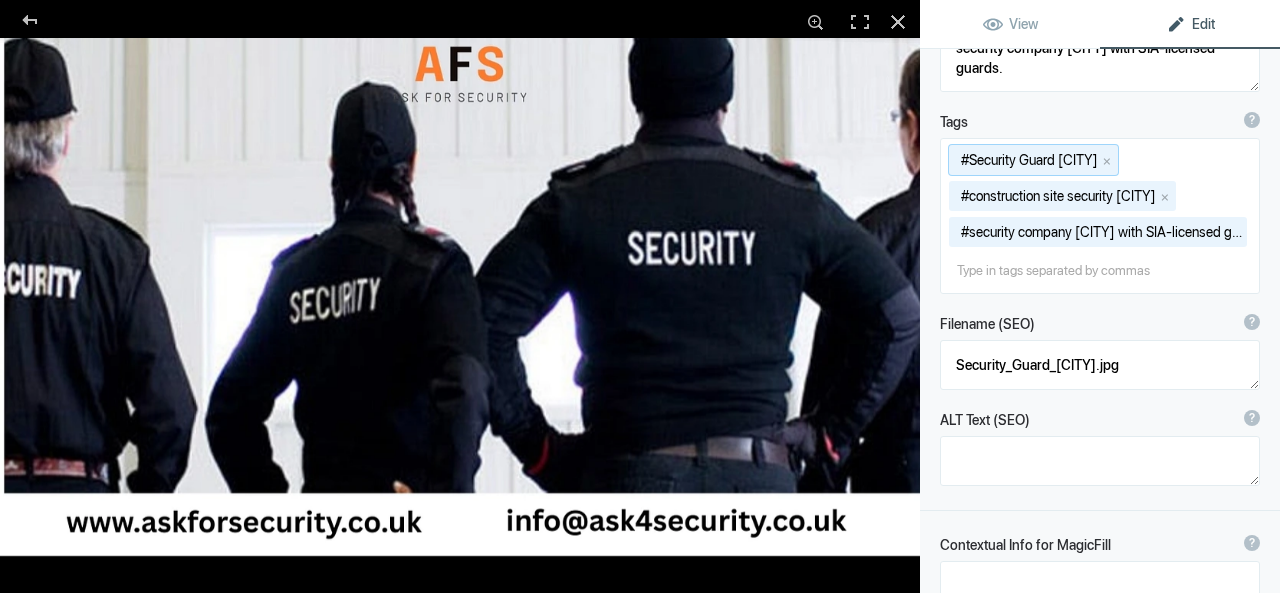 drag, startPoint x: 1104, startPoint y: 158, endPoint x: 972, endPoint y: 163, distance: 132.09467 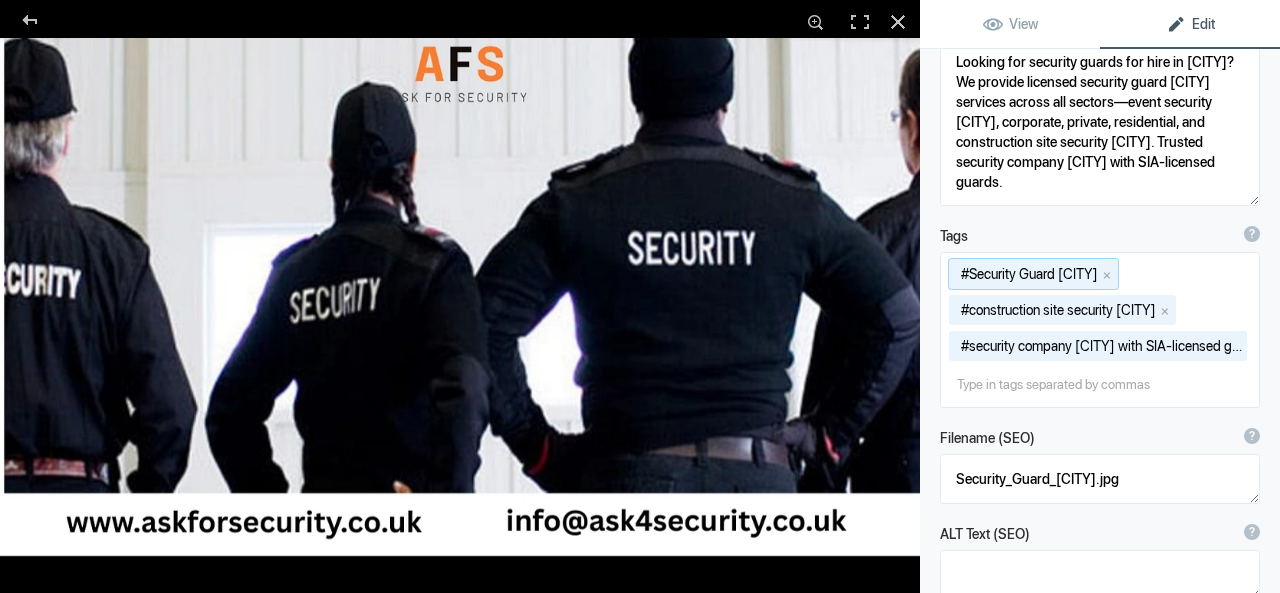 scroll, scrollTop: 252, scrollLeft: 0, axis: vertical 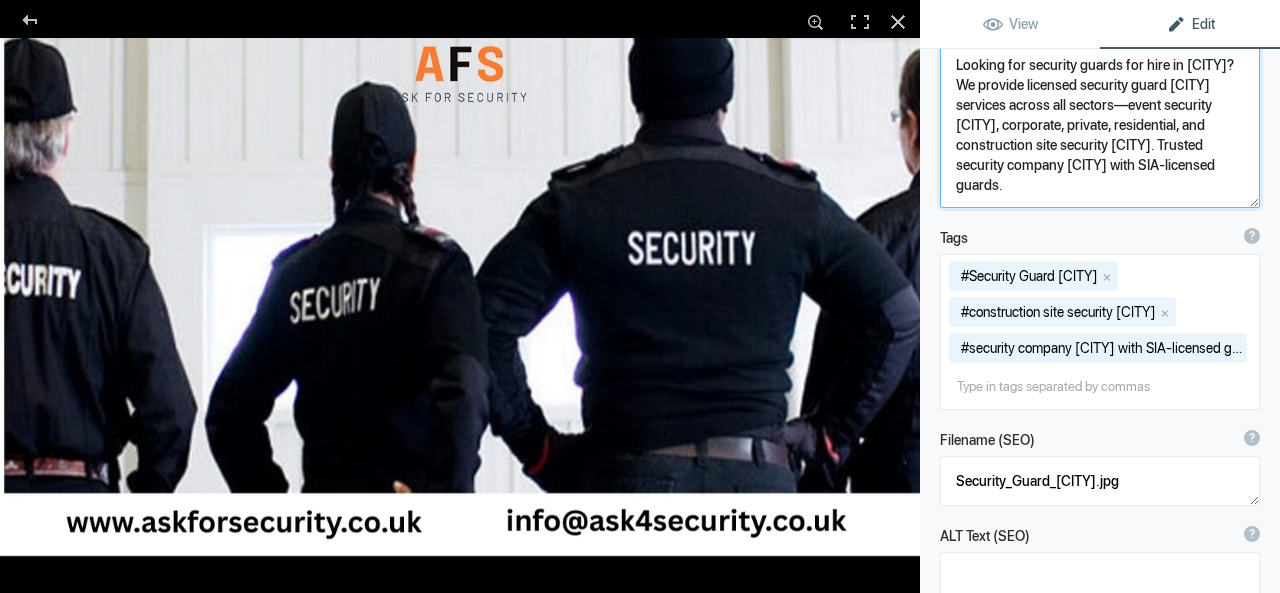 drag, startPoint x: 1134, startPoint y: 83, endPoint x: 1090, endPoint y: 110, distance: 51.62364 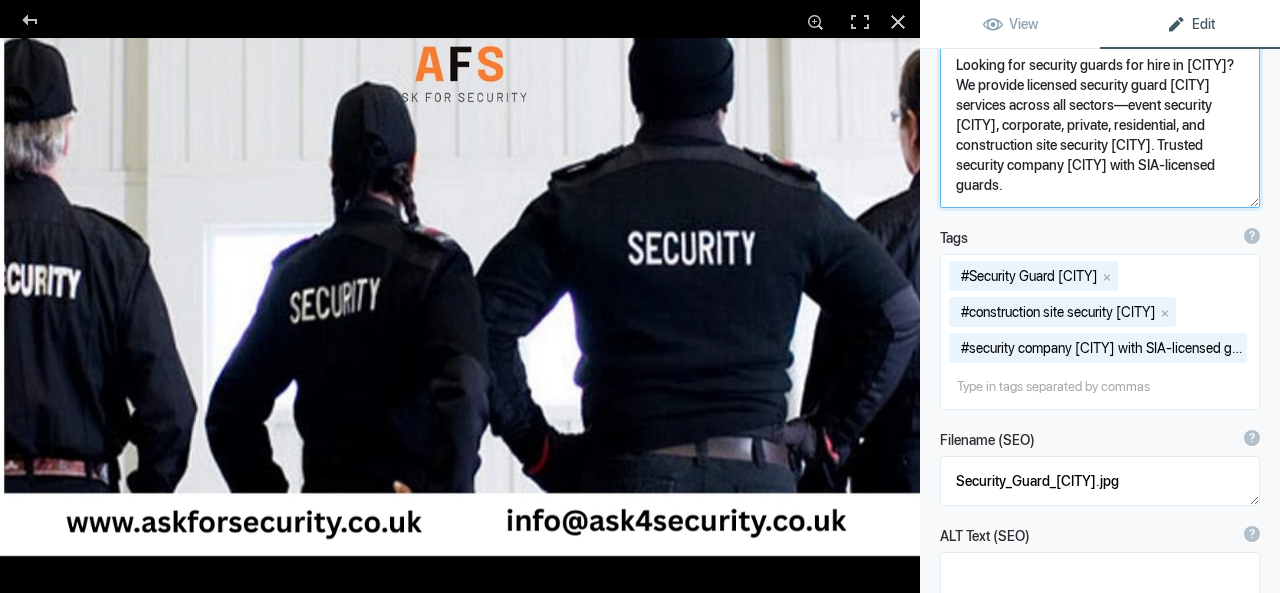 scroll, scrollTop: 380, scrollLeft: 0, axis: vertical 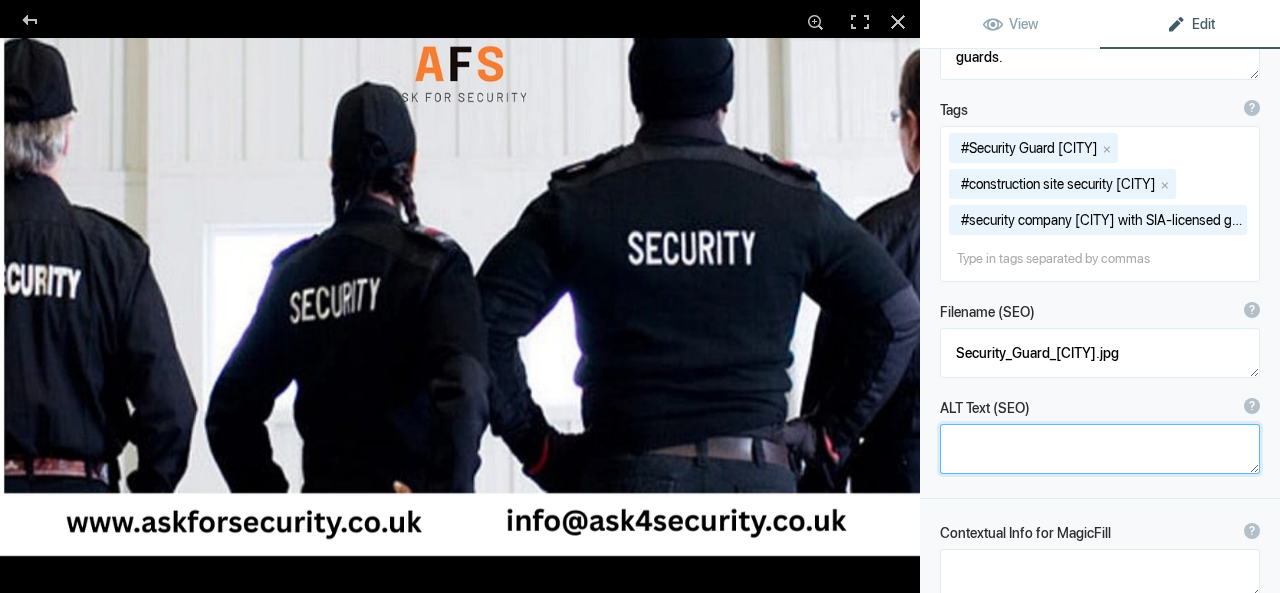 click 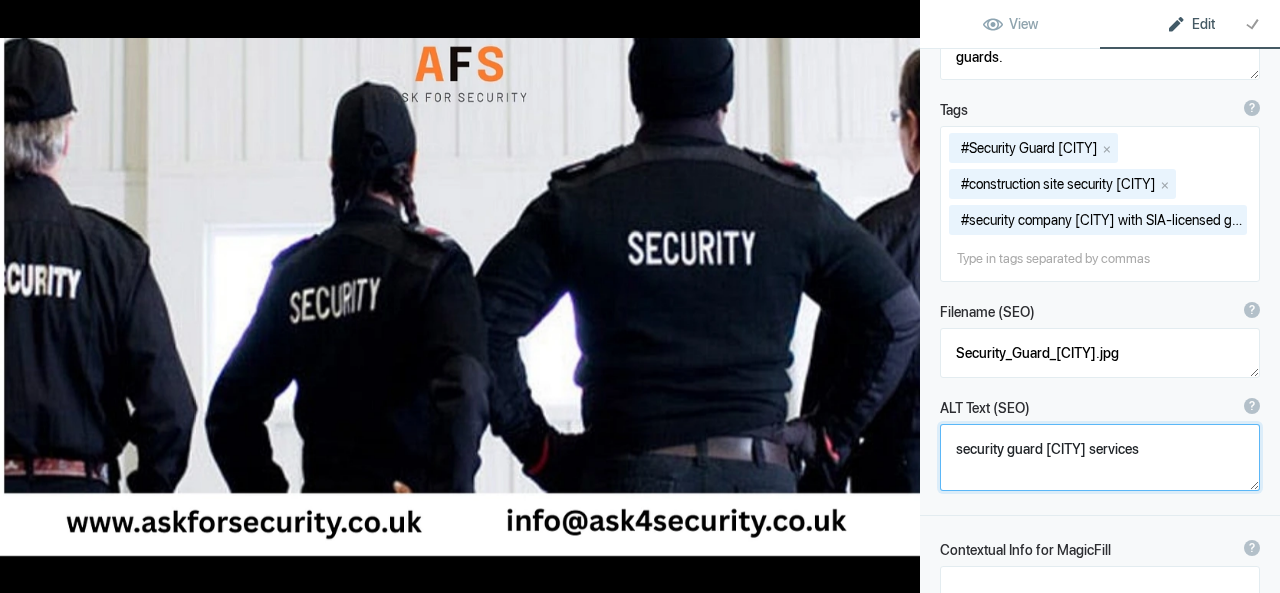 scroll, scrollTop: 0, scrollLeft: 0, axis: both 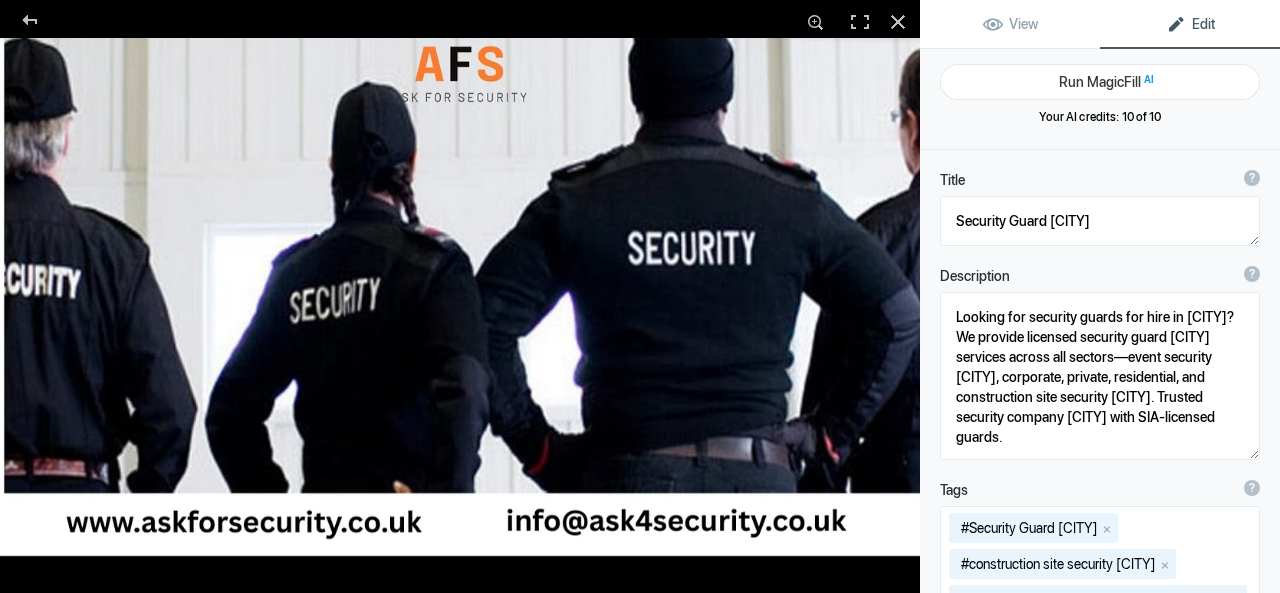 type on "security guard [CITY] services" 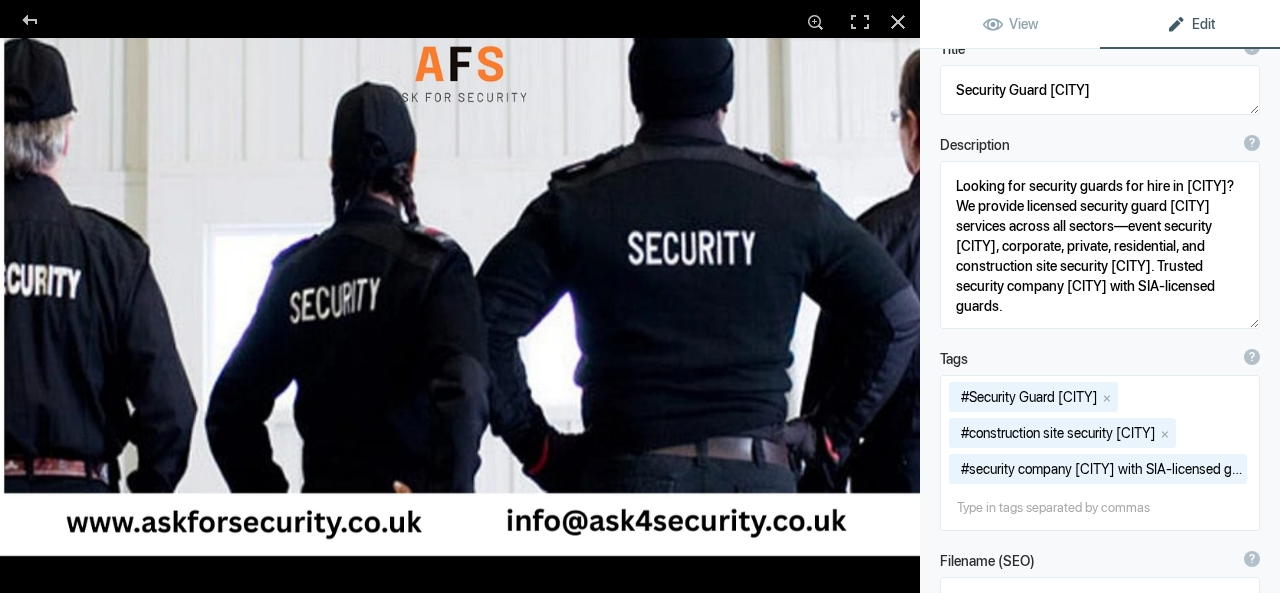 scroll, scrollTop: 0, scrollLeft: 0, axis: both 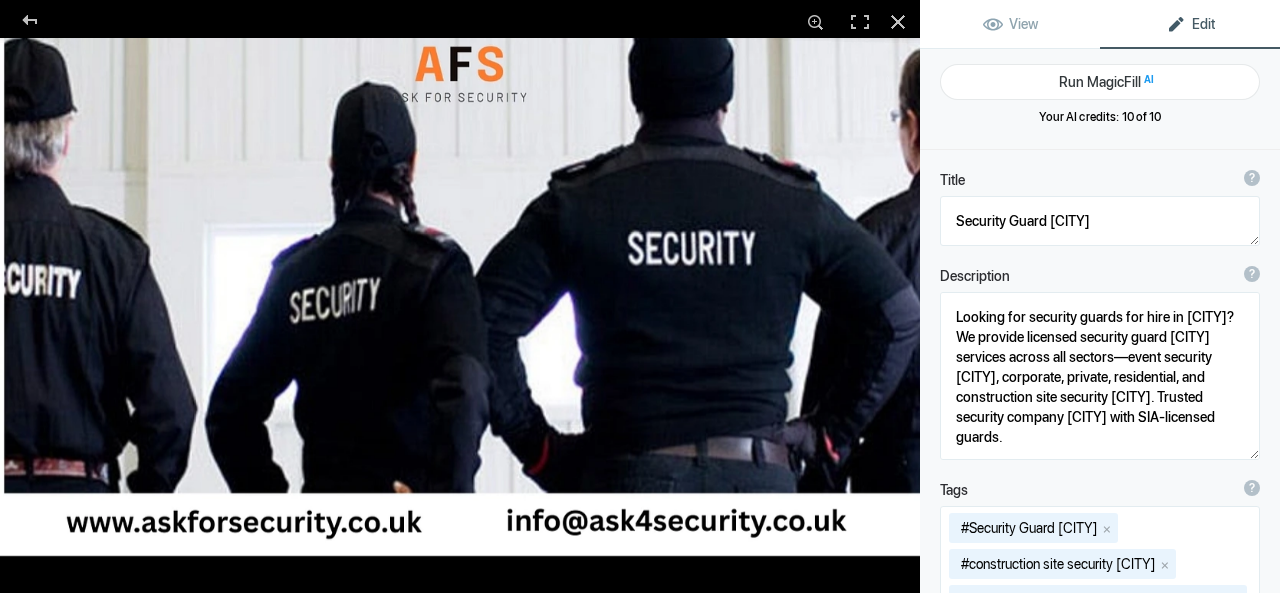 click on "Run MagicFill AI Your AI credits: 10 of 10 You have used all your AI credits Upgrade your membership to get more credits Refine MagicFill AI Your plan does not include AI credits Upgrade your membership or get credits" 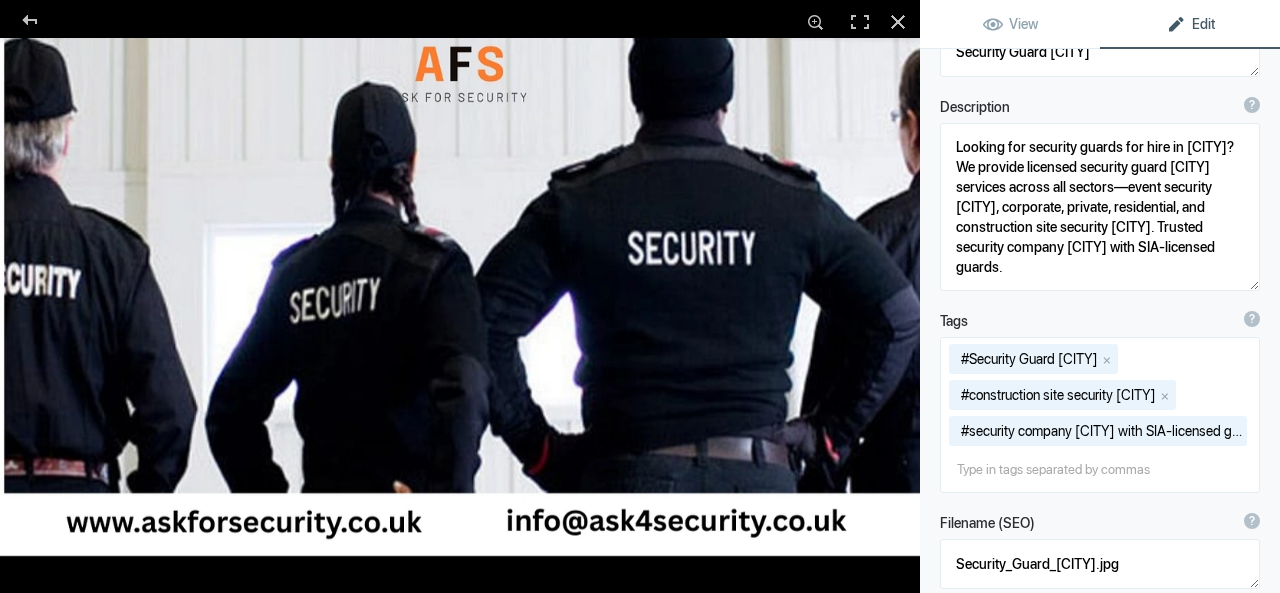 scroll, scrollTop: 0, scrollLeft: 0, axis: both 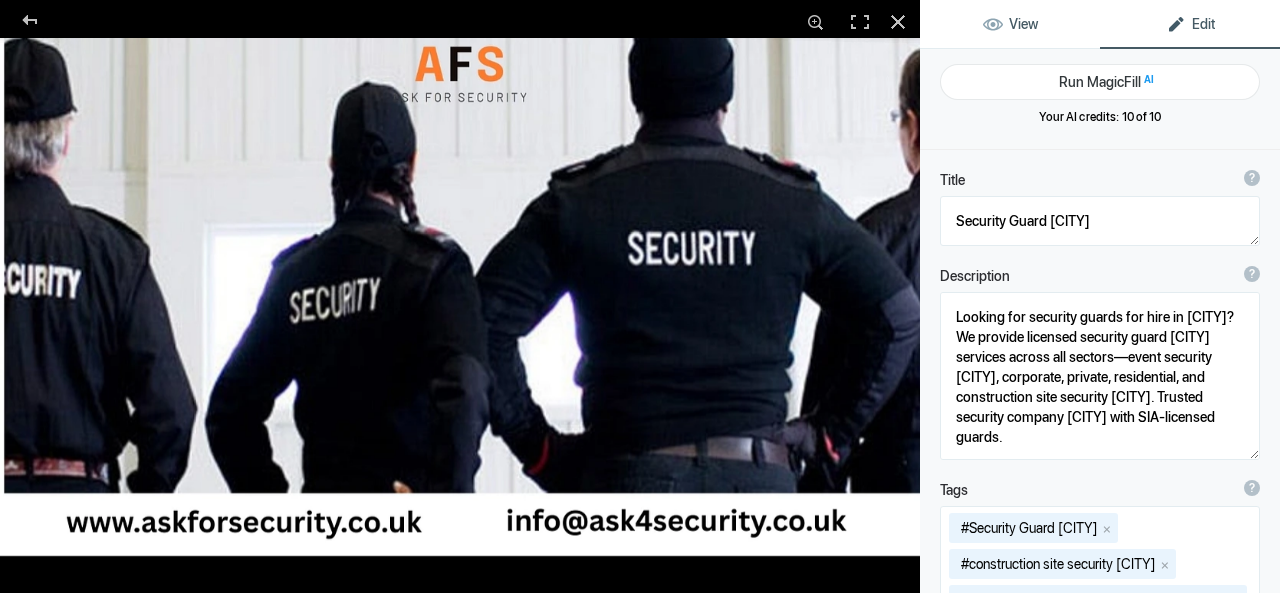 click on "View" 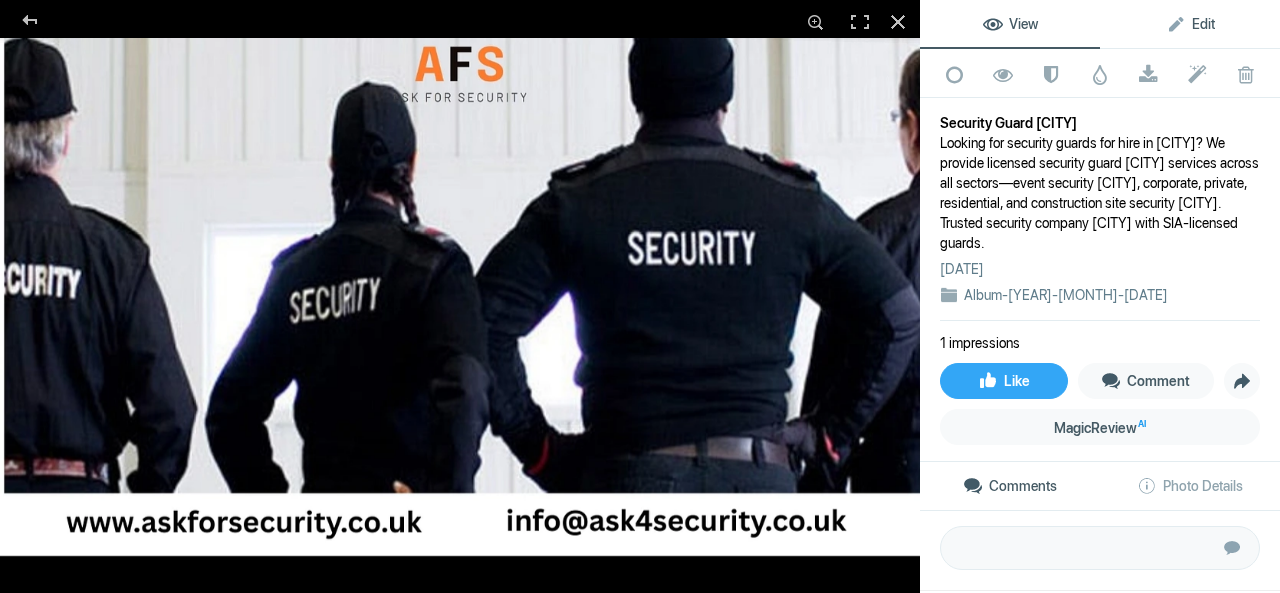 click on "Edit" 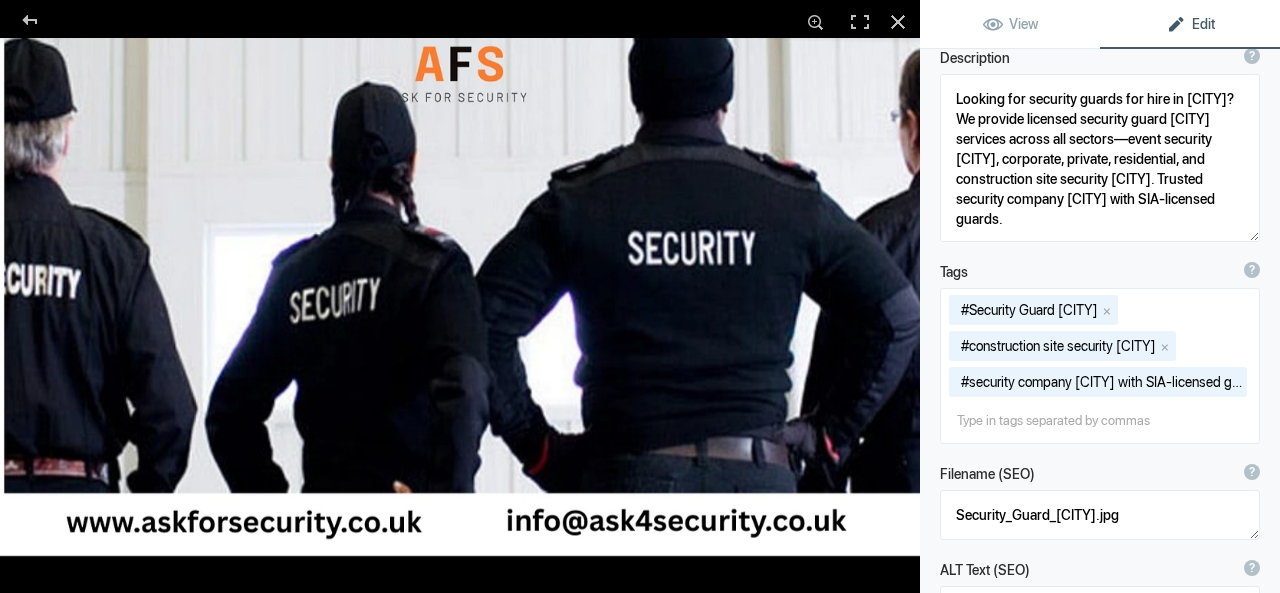 scroll, scrollTop: 219, scrollLeft: 0, axis: vertical 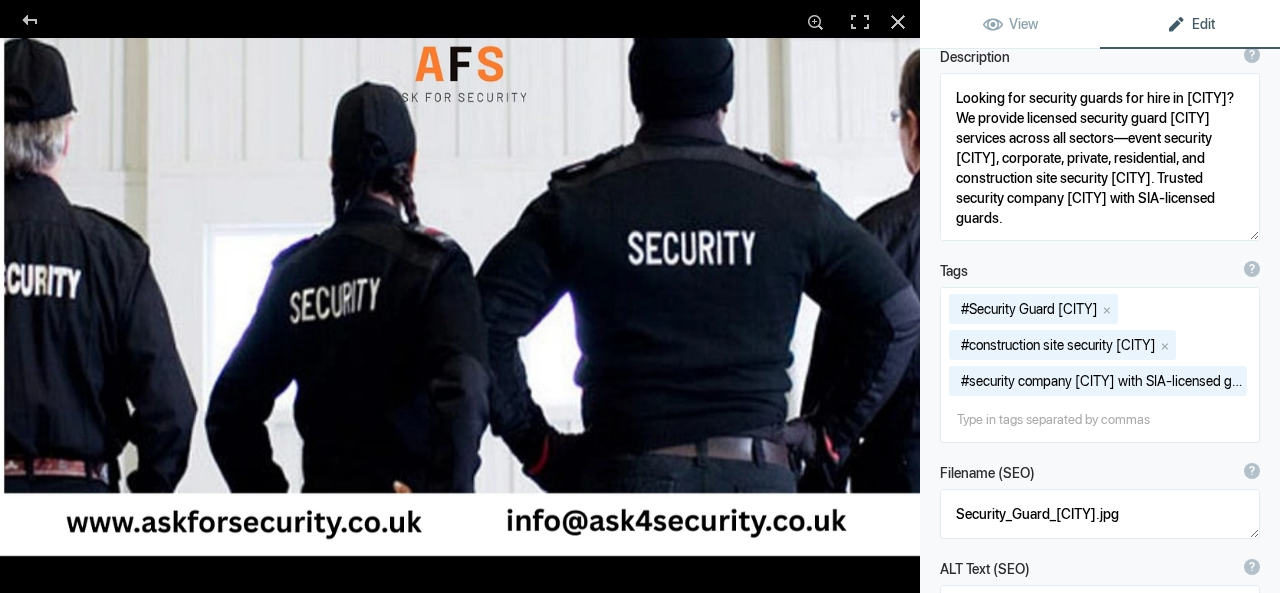 click on "#Security Guard [CITY]  x  #construction site security [CITY]  x  #security company [CITY] with SIA-licensed guards  x" 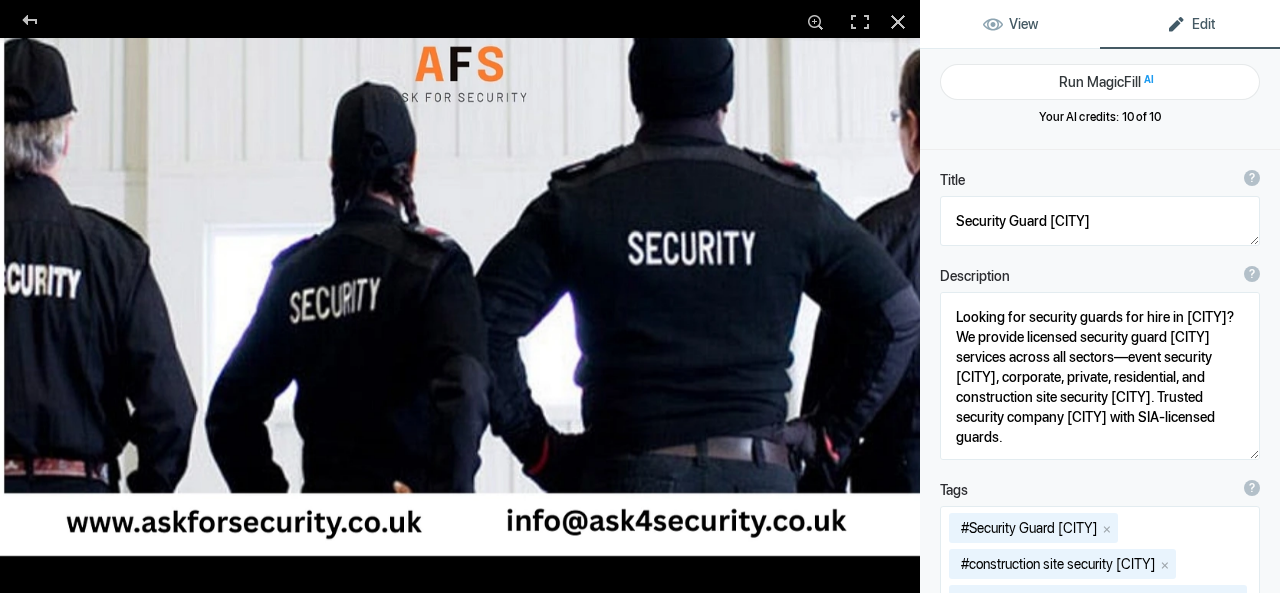click on "View" 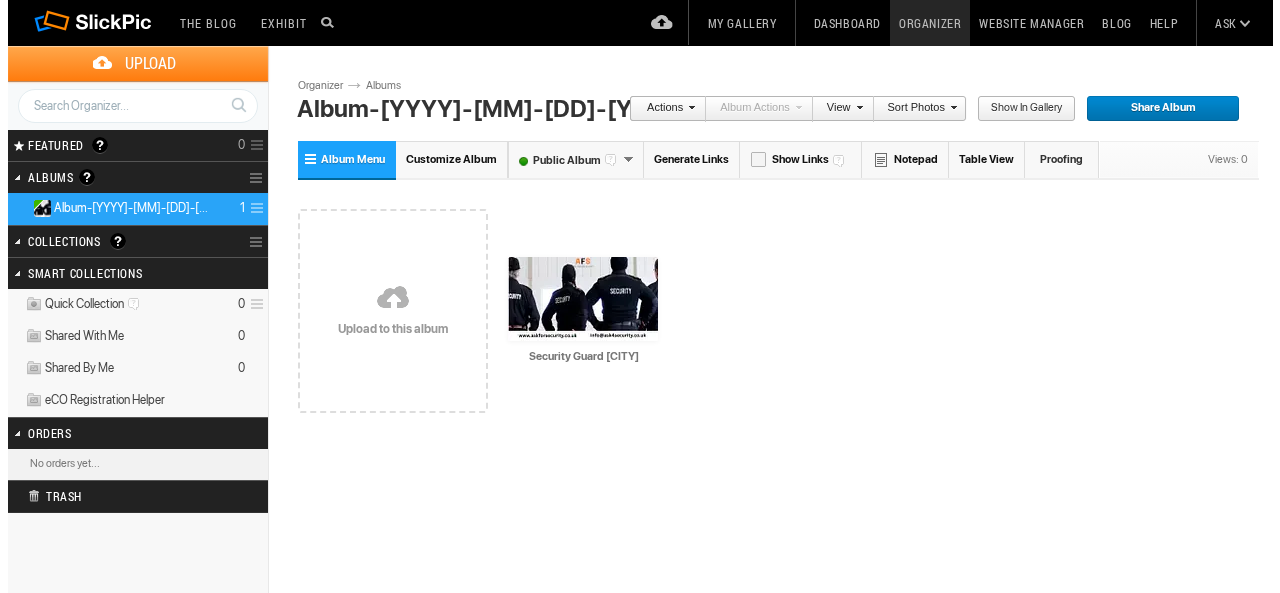 scroll, scrollTop: 0, scrollLeft: 0, axis: both 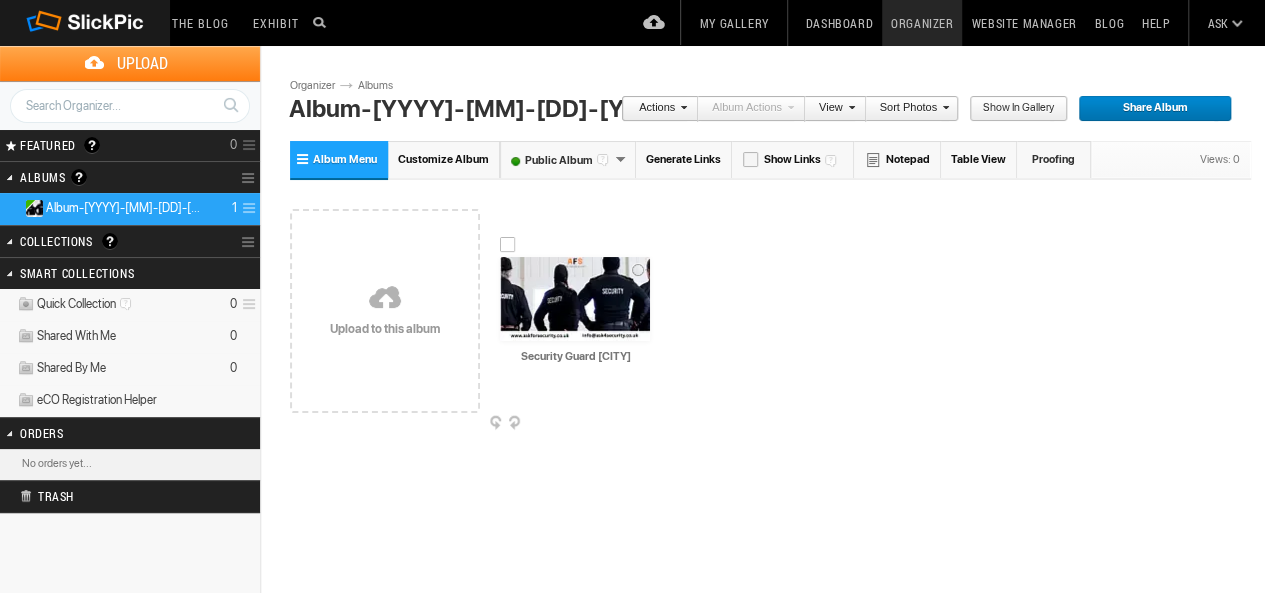 click at bounding box center [575, 299] 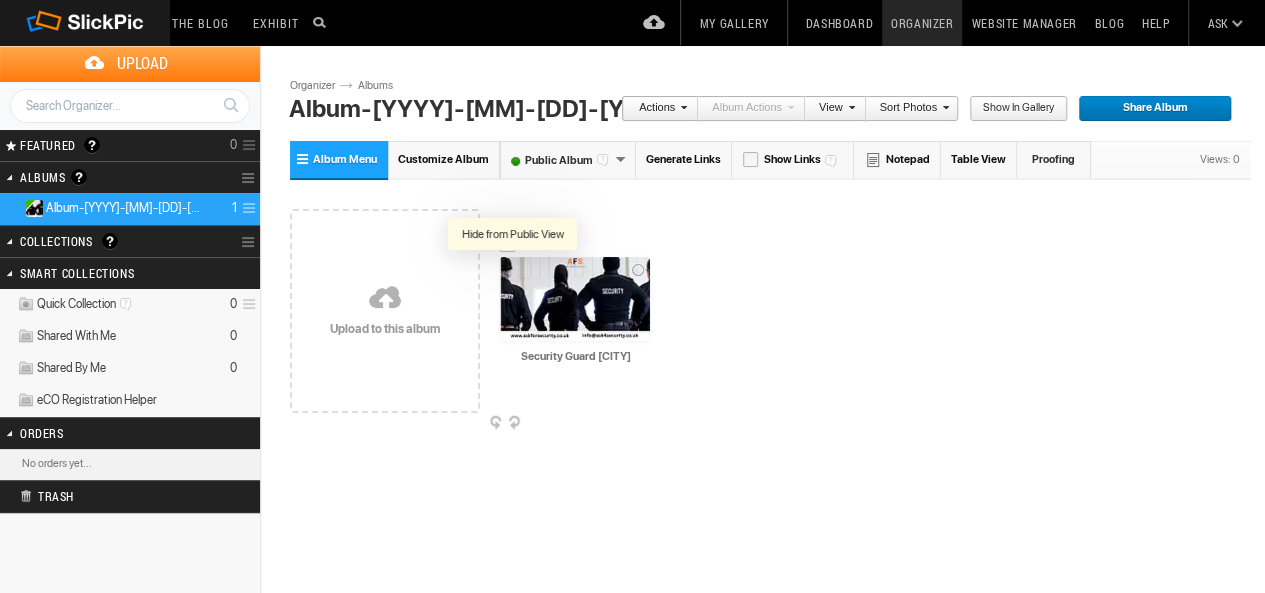 click at bounding box center [514, 271] 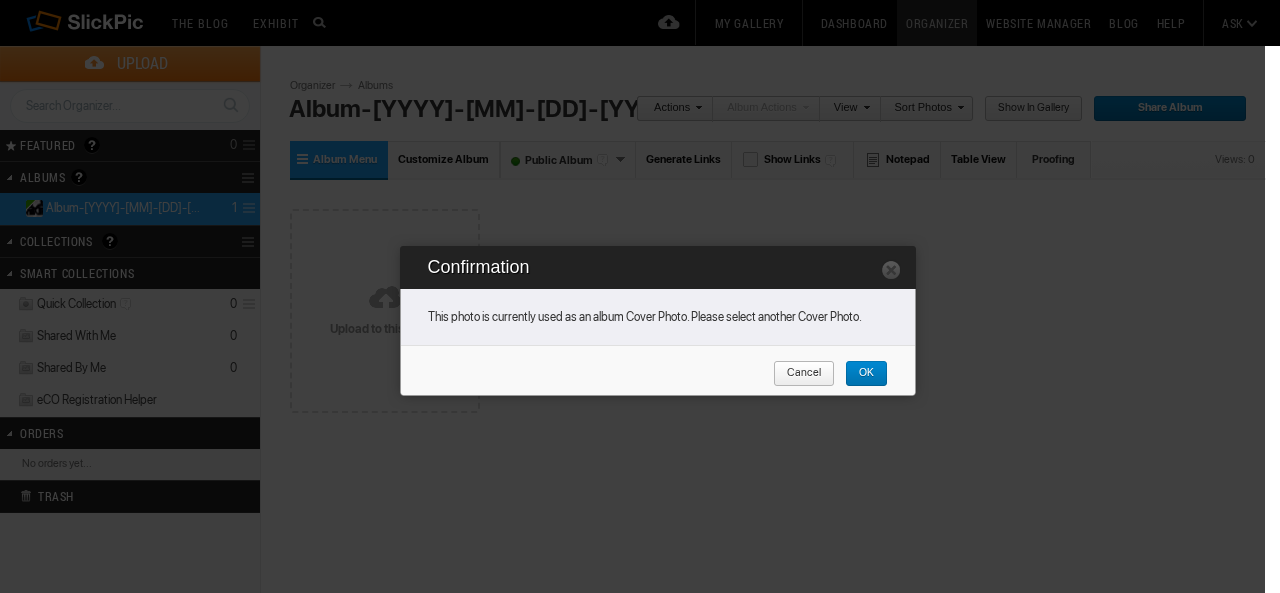 click on "OK" at bounding box center (866, 374) 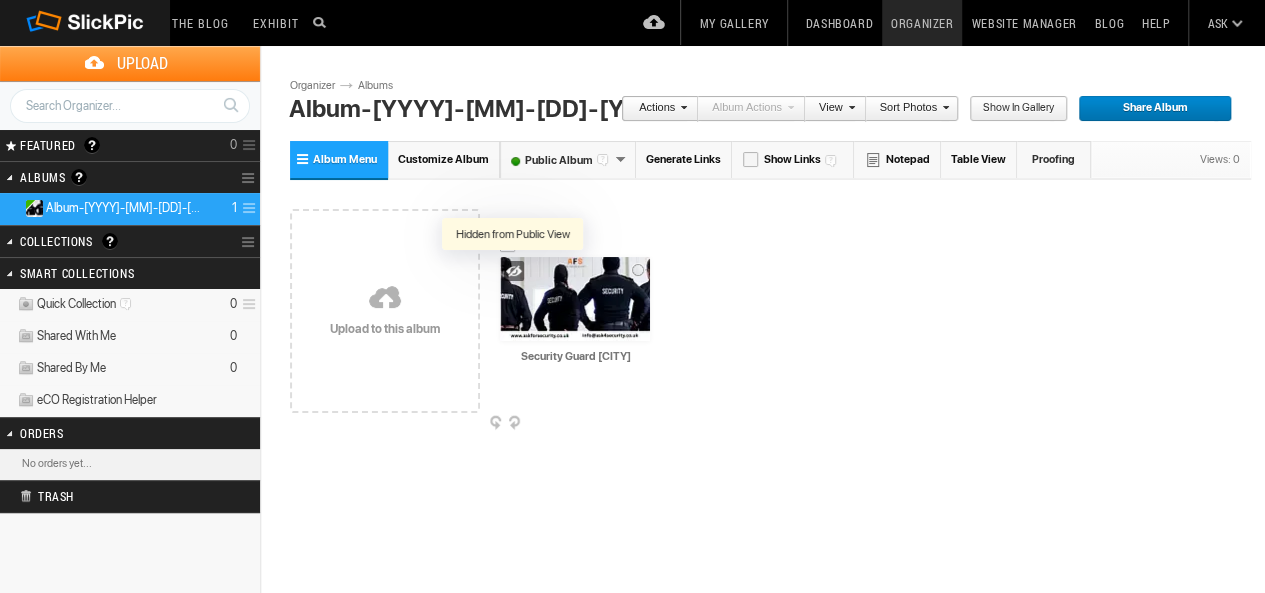 click at bounding box center [514, 271] 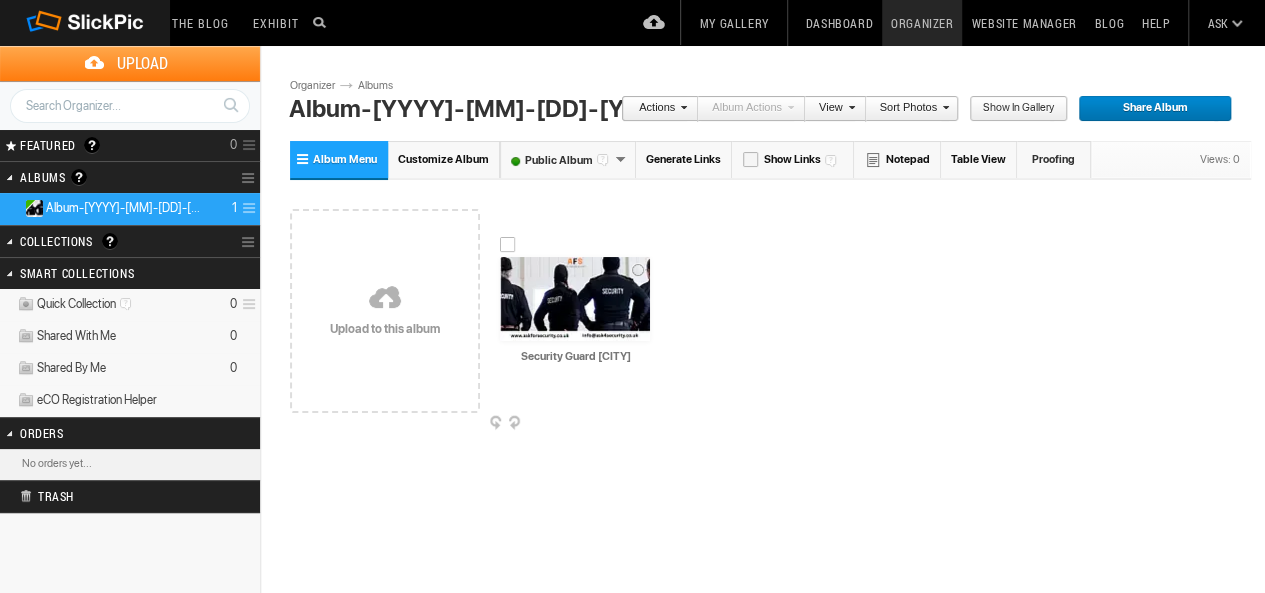 click at bounding box center [575, 299] 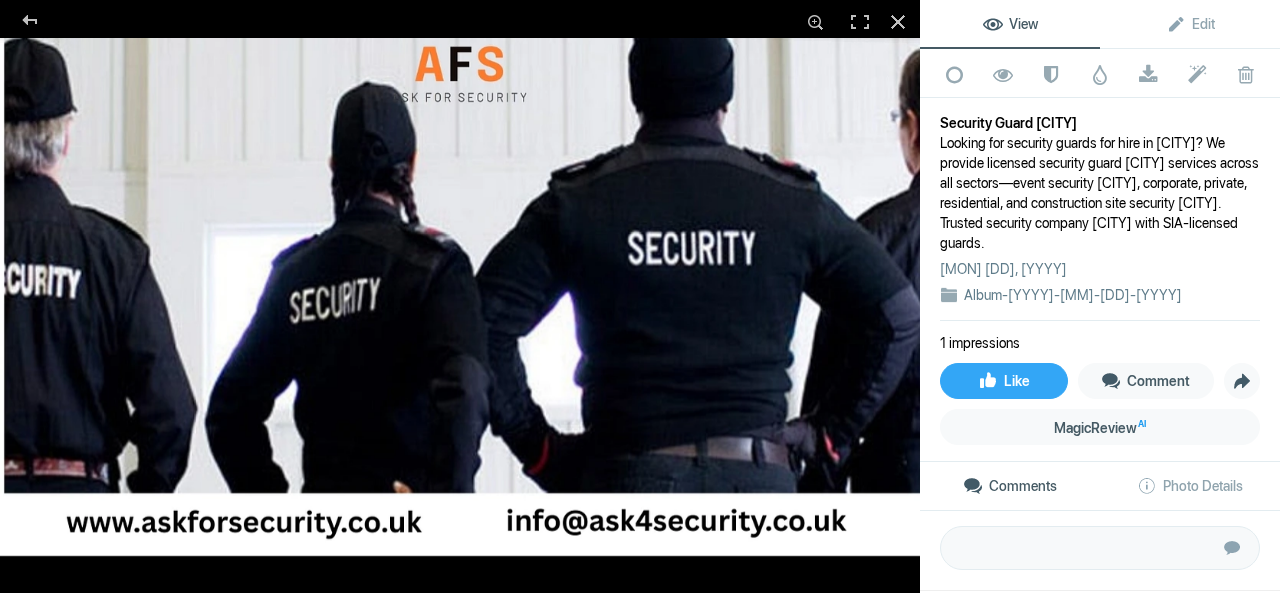 scroll, scrollTop: 127, scrollLeft: 0, axis: vertical 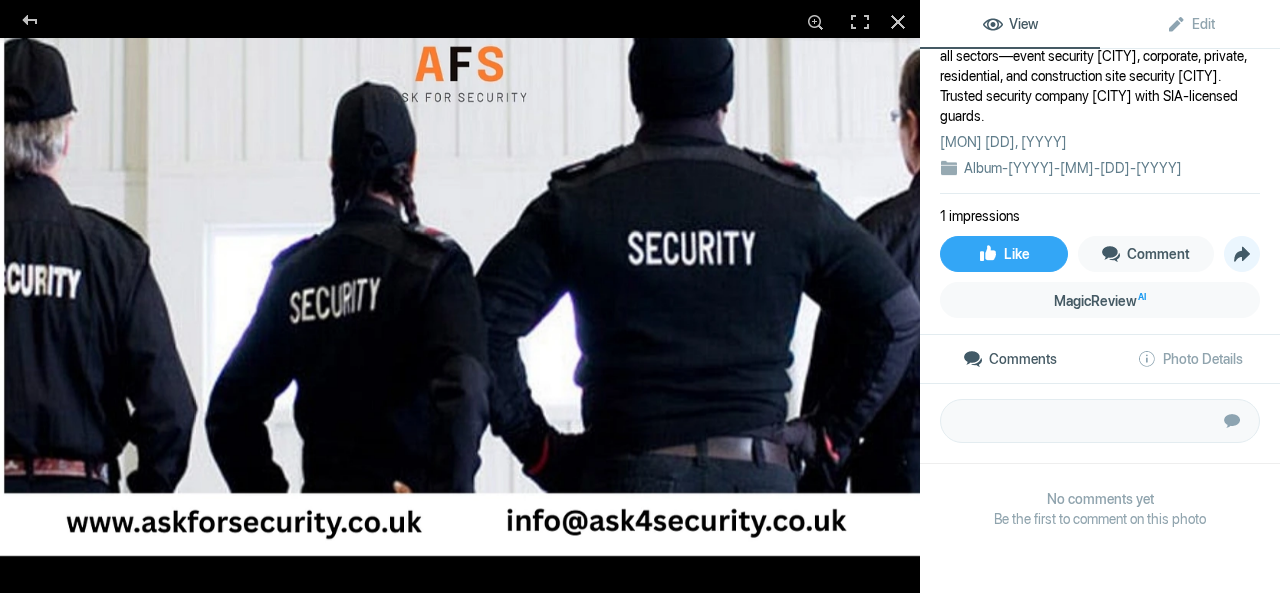 click on "Share" 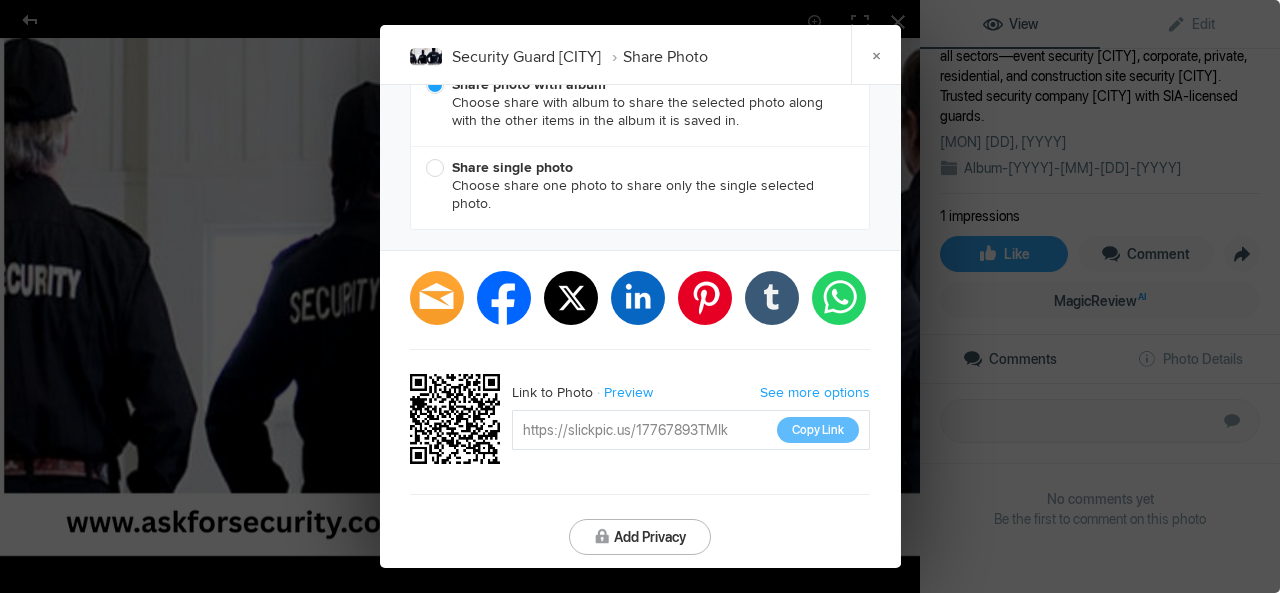 scroll, scrollTop: 52, scrollLeft: 0, axis: vertical 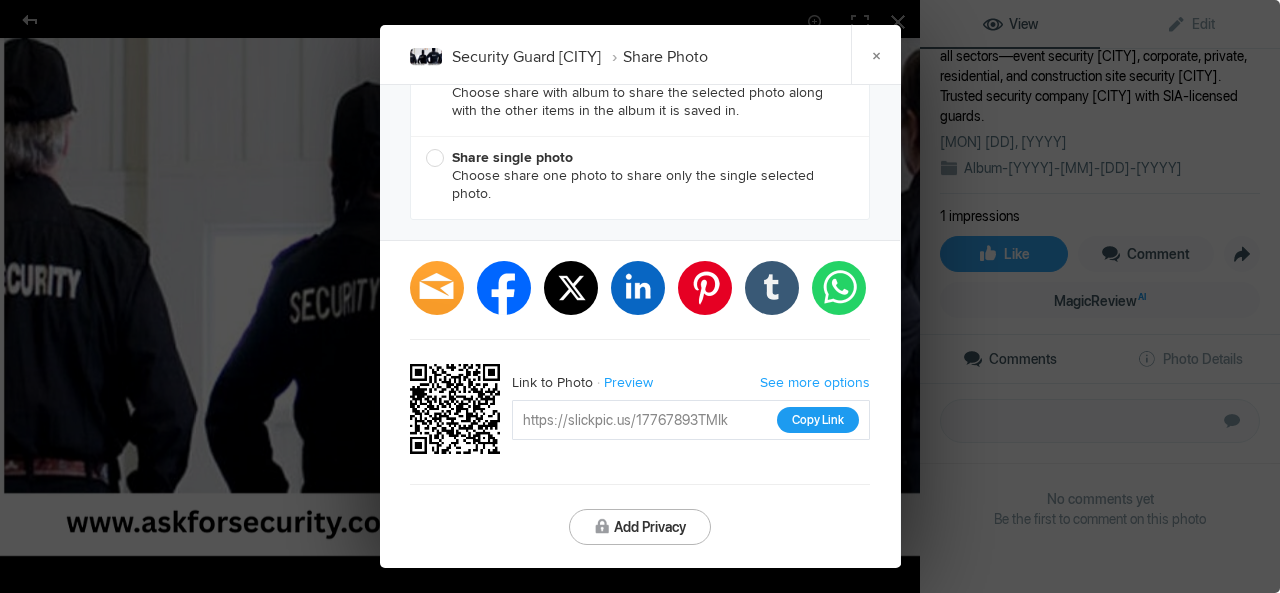 click on "Copy Link" 